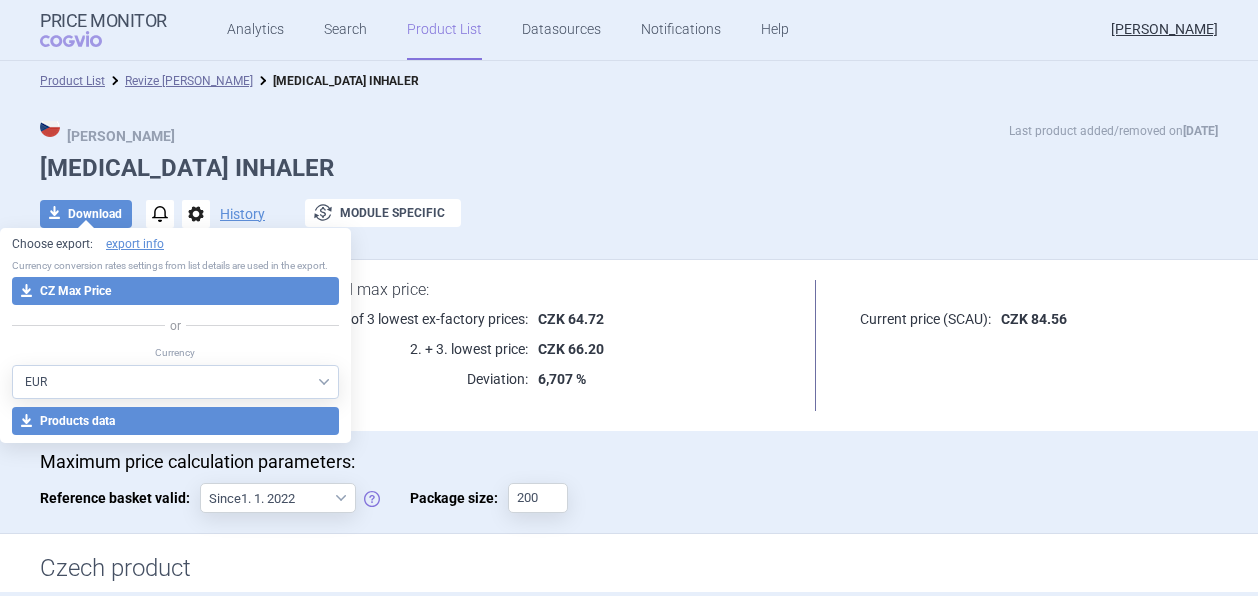select on "EUR" 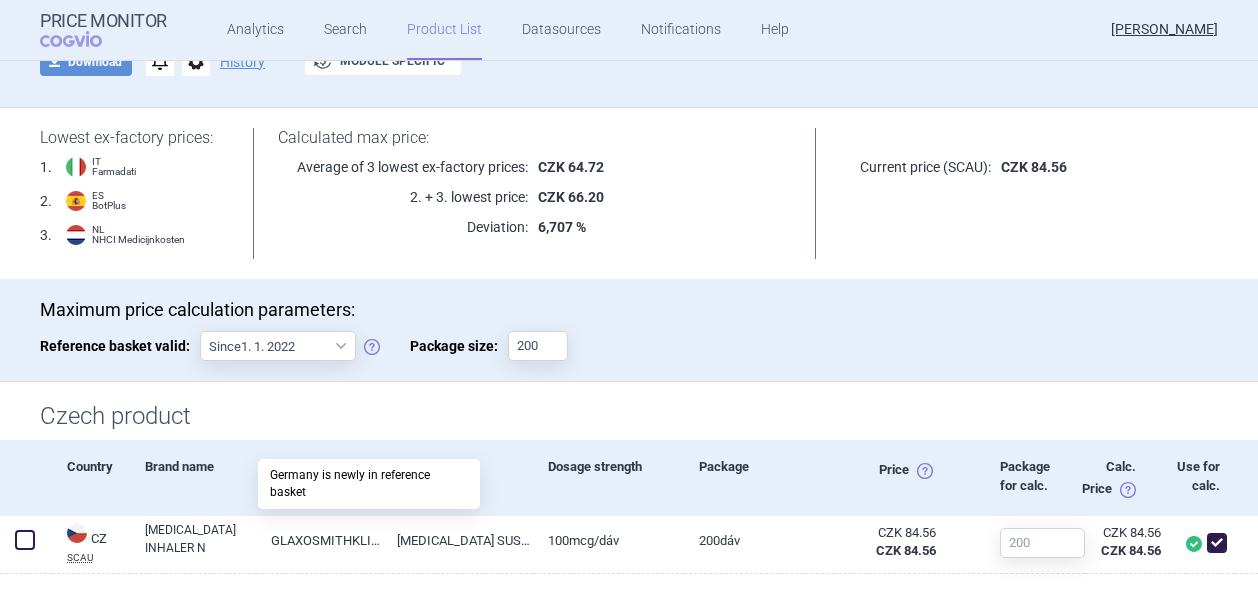 scroll, scrollTop: 0, scrollLeft: 0, axis: both 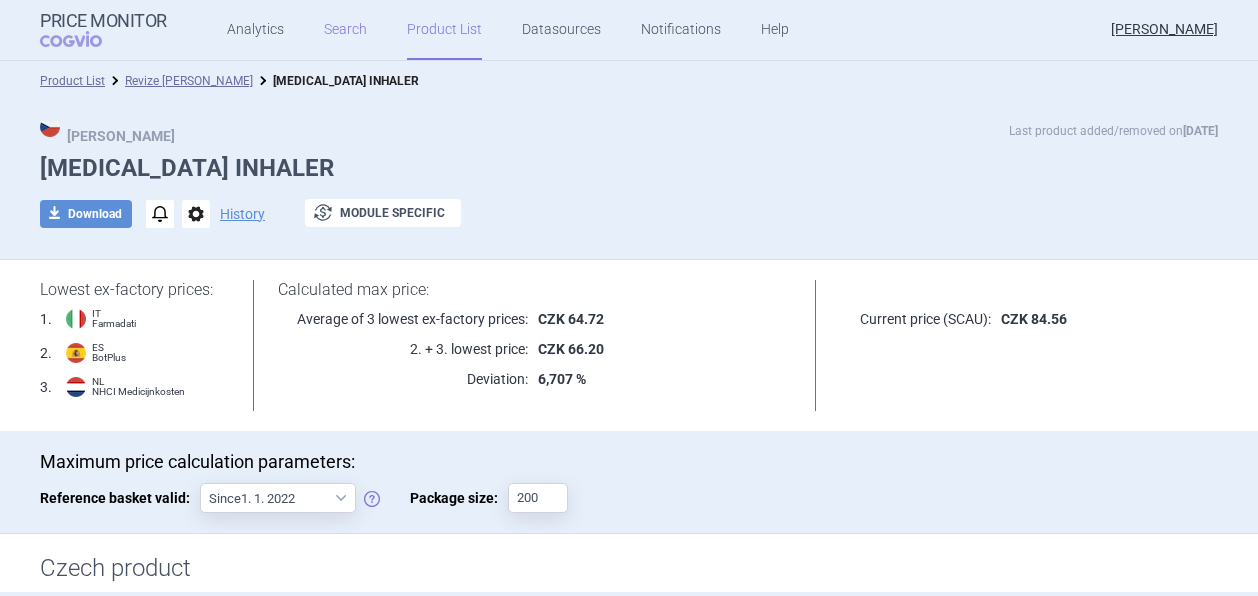 click on "Search" at bounding box center (345, 30) 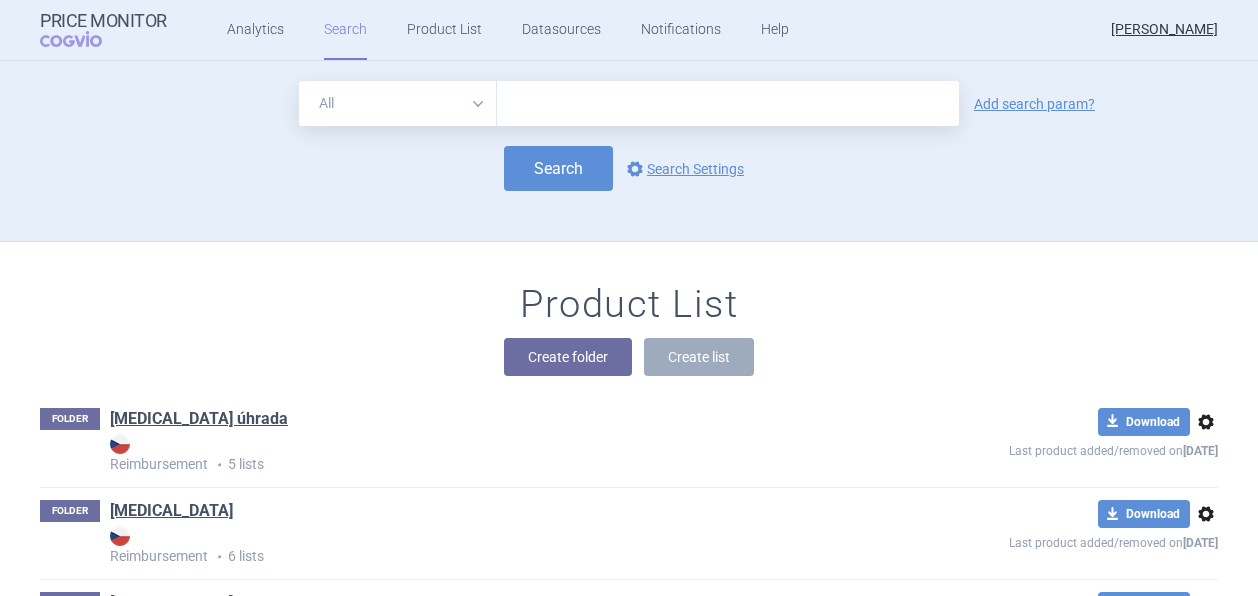 click at bounding box center [728, 103] 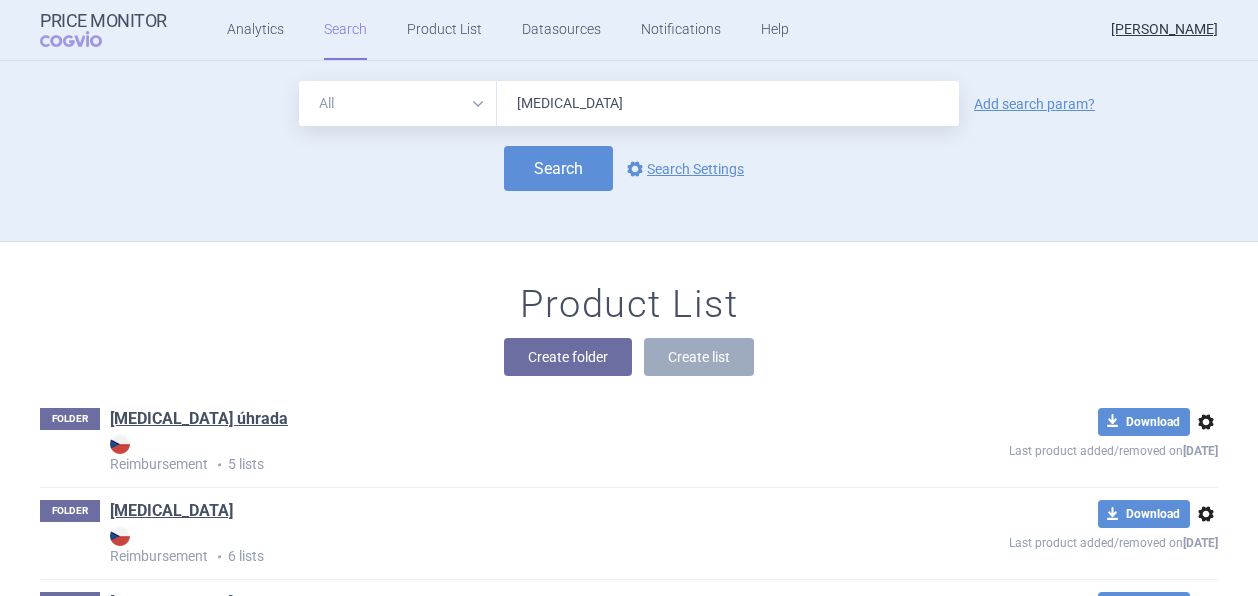type on "[MEDICAL_DATA]" 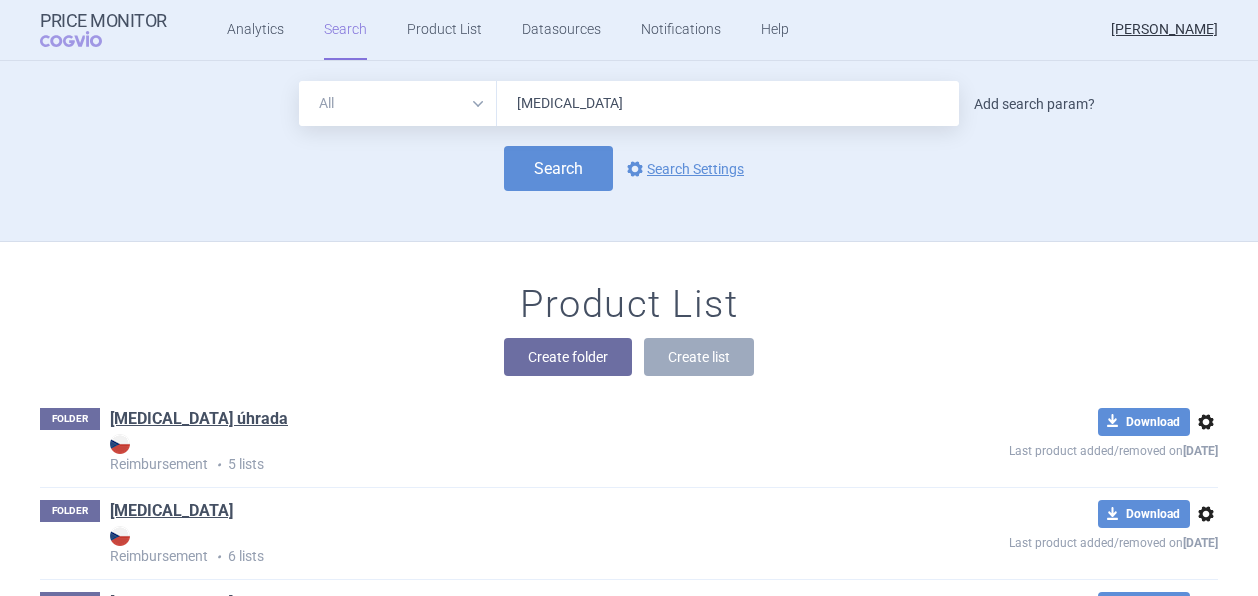click on "Add search param?" at bounding box center (1034, 104) 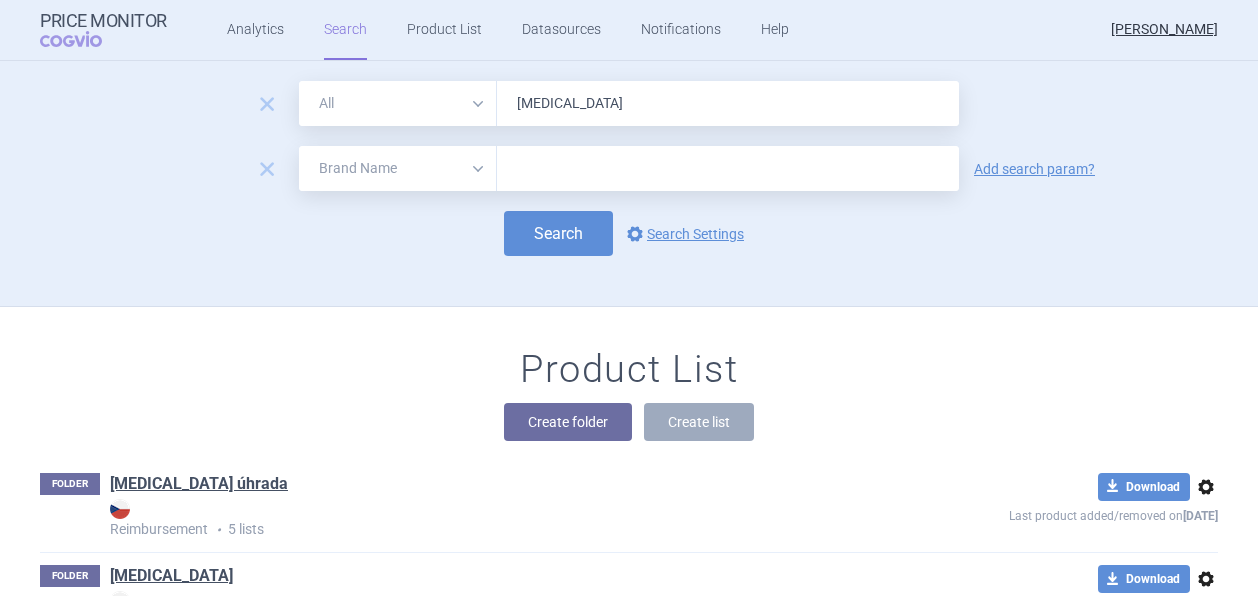 click on "All Brand Name ATC Company Active Substance Country Newer than" at bounding box center [398, 168] 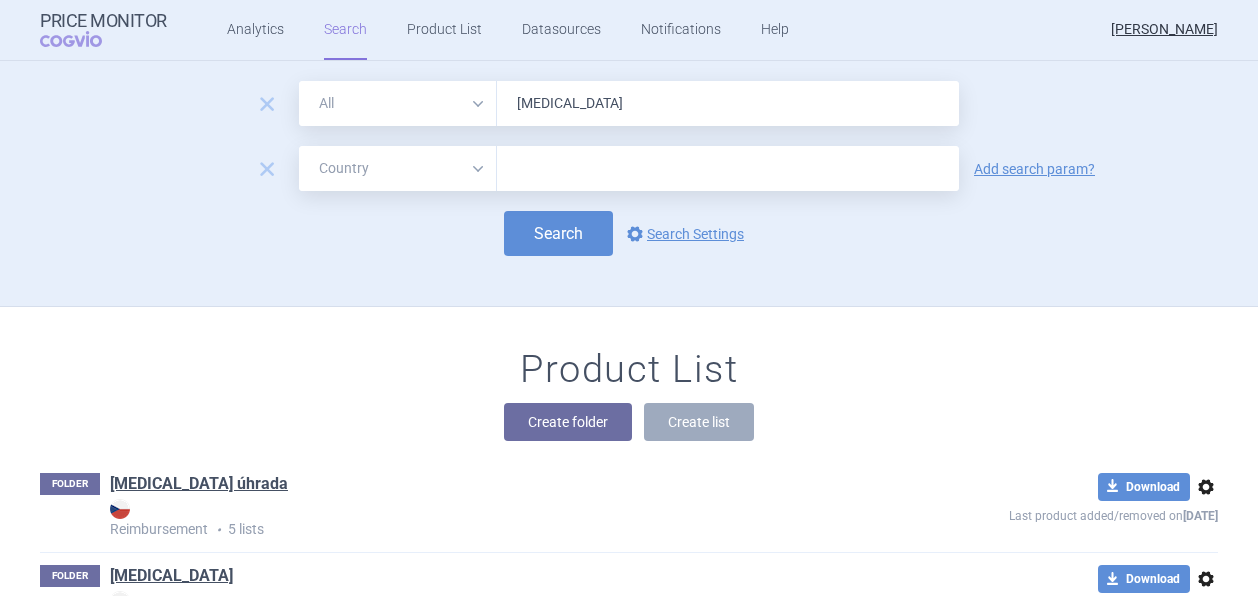 click on "All Brand Name ATC Company Active Substance Country Newer than" at bounding box center (398, 168) 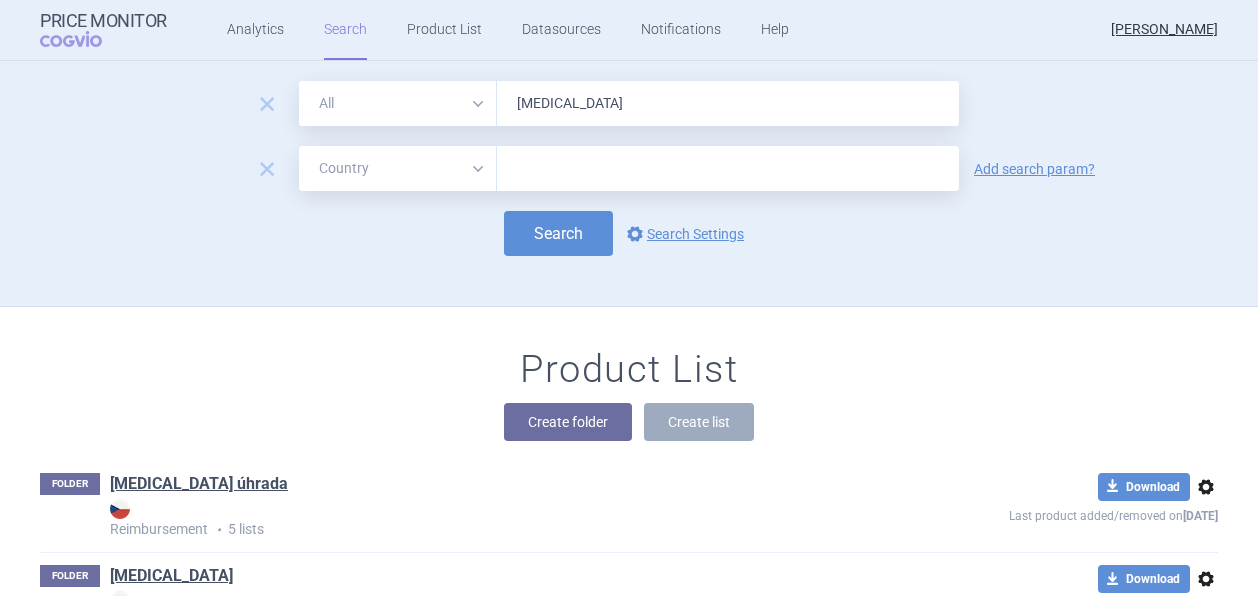 click at bounding box center (728, 169) 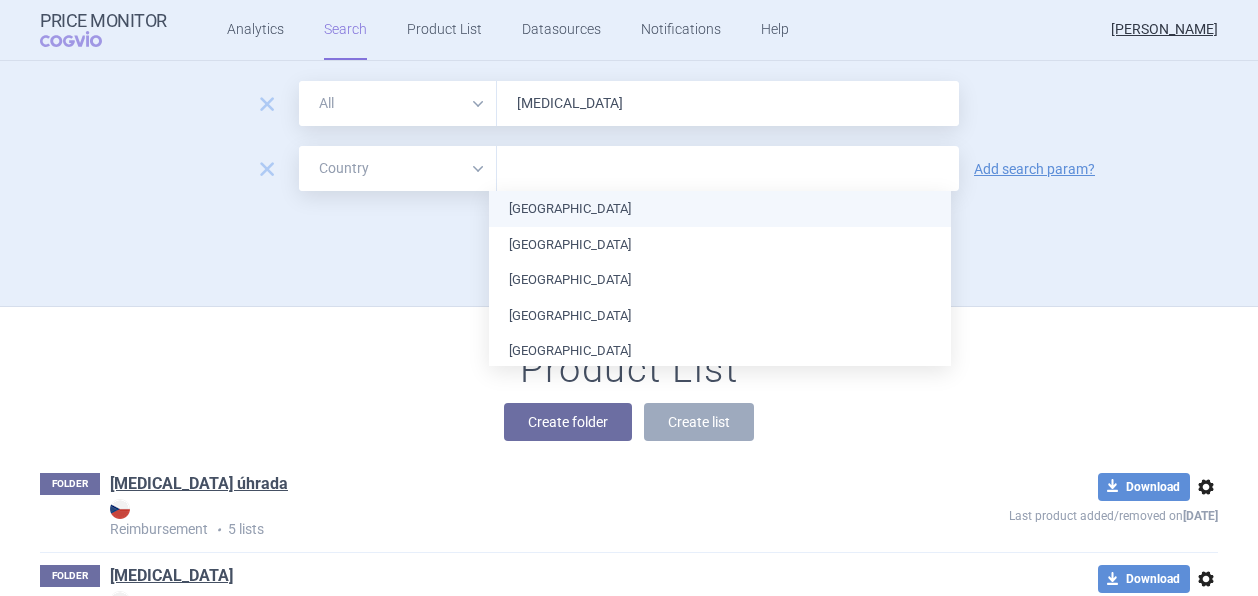 type on "g" 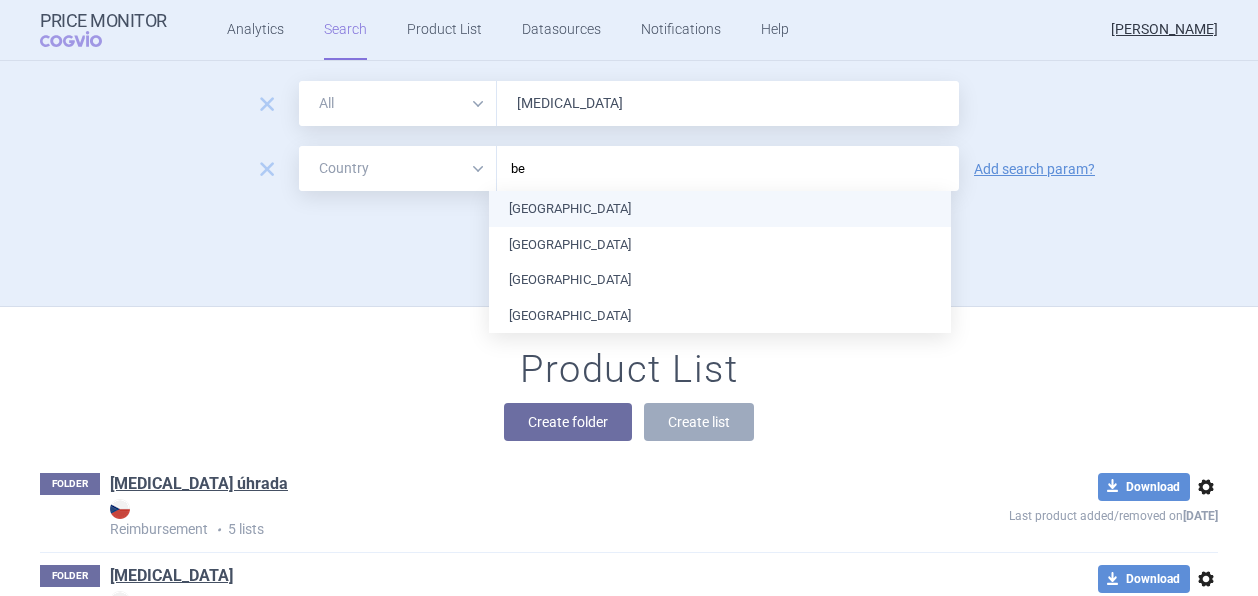 type on "bel" 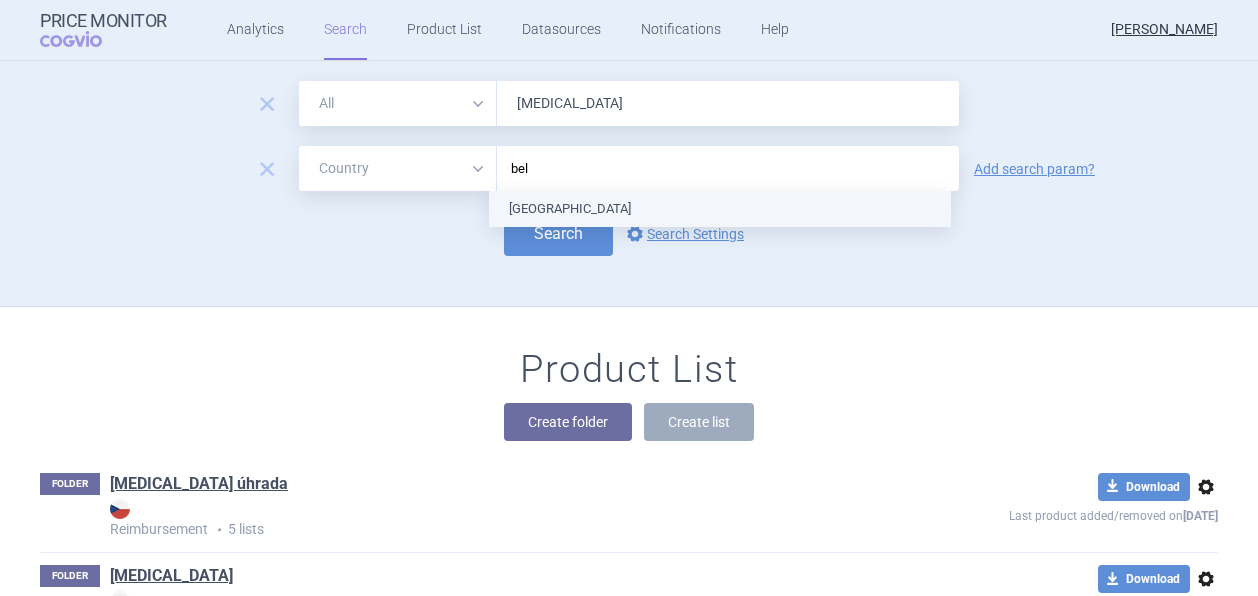 type 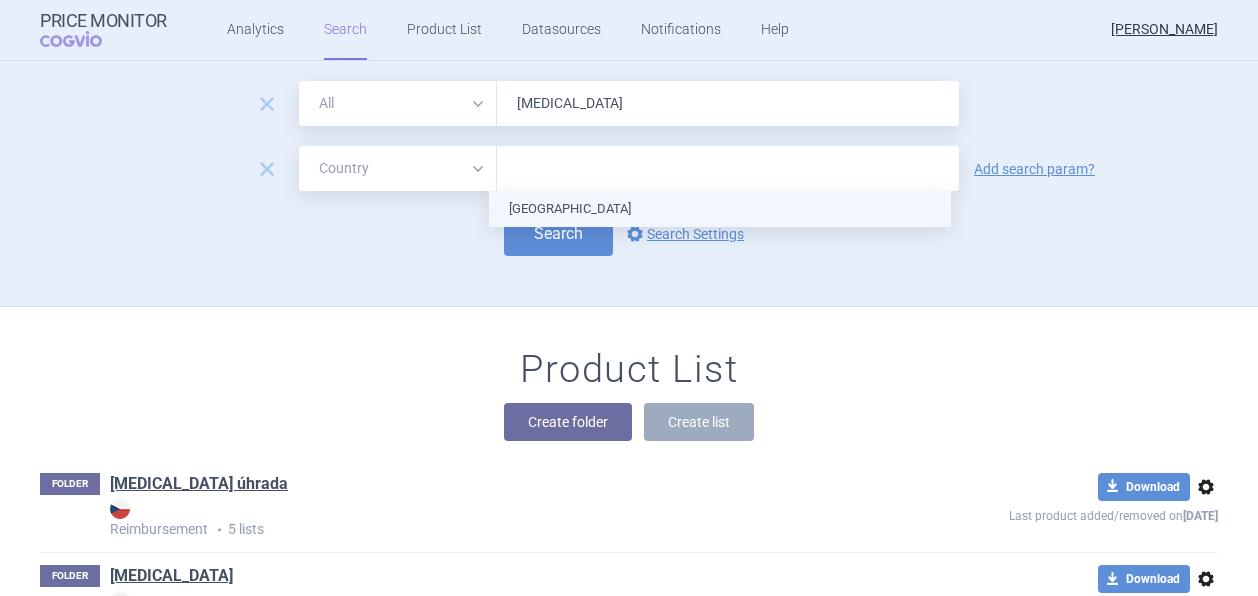 click on "[GEOGRAPHIC_DATA]" at bounding box center [720, 209] 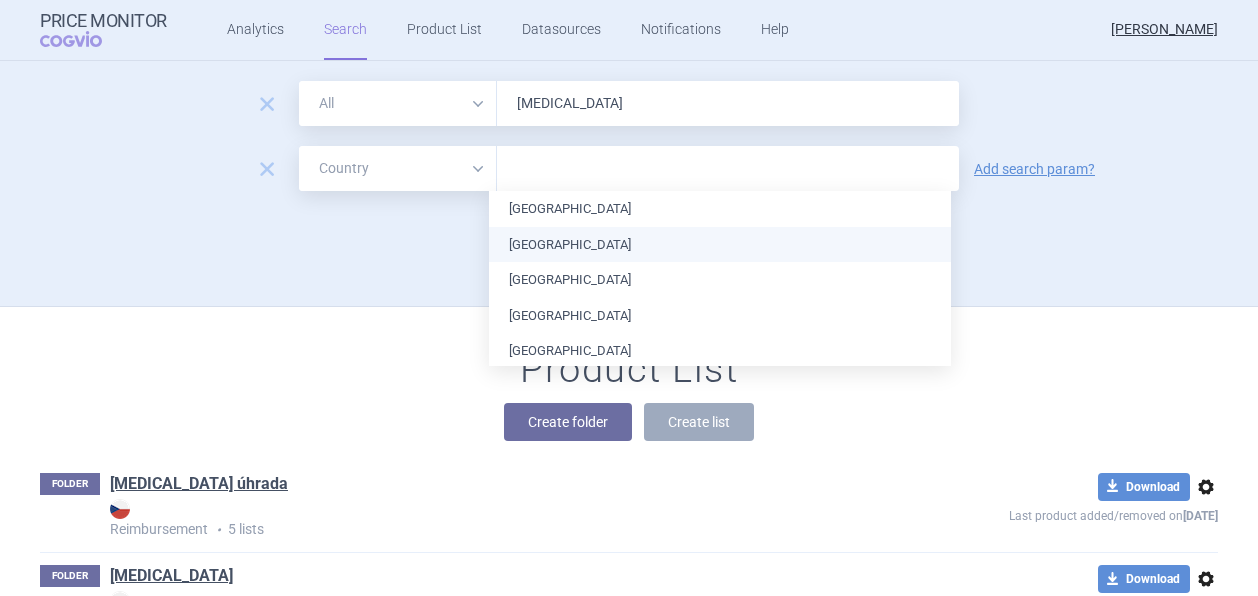 click on "[GEOGRAPHIC_DATA]" at bounding box center [720, 245] 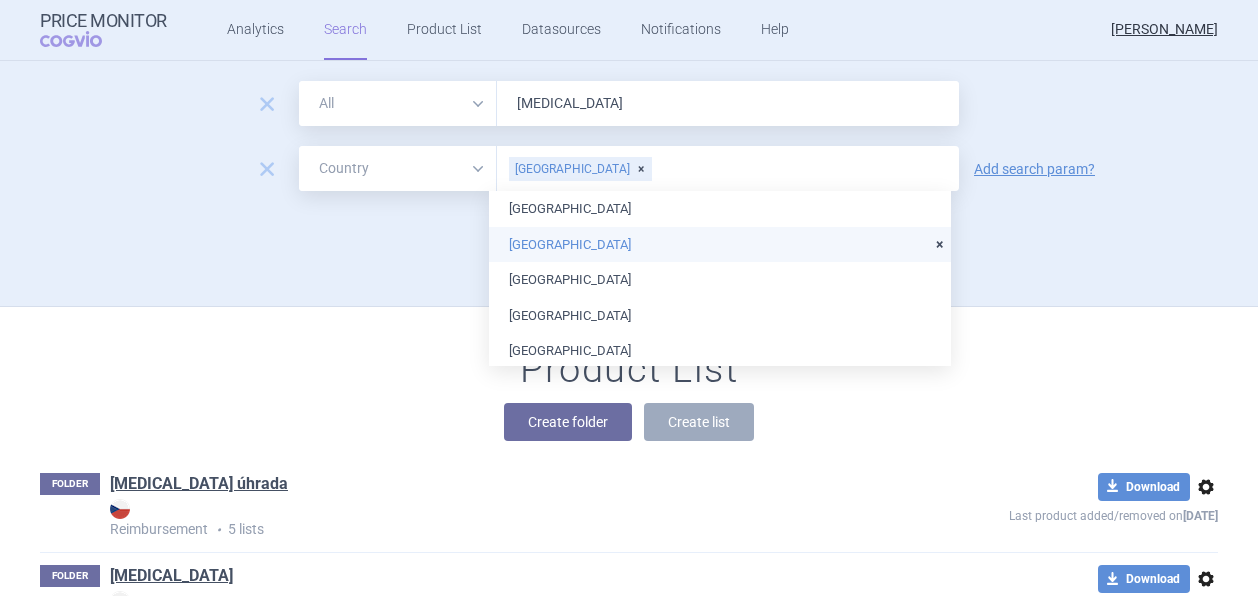 click on "[GEOGRAPHIC_DATA]" at bounding box center [720, 245] 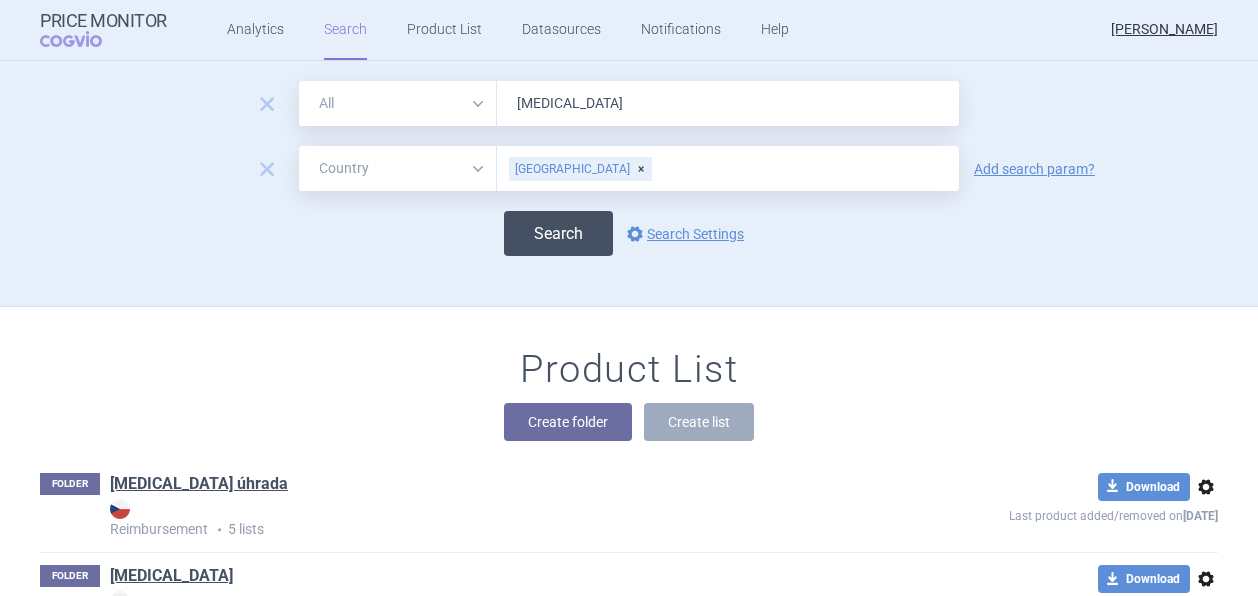 click on "Search" at bounding box center (558, 233) 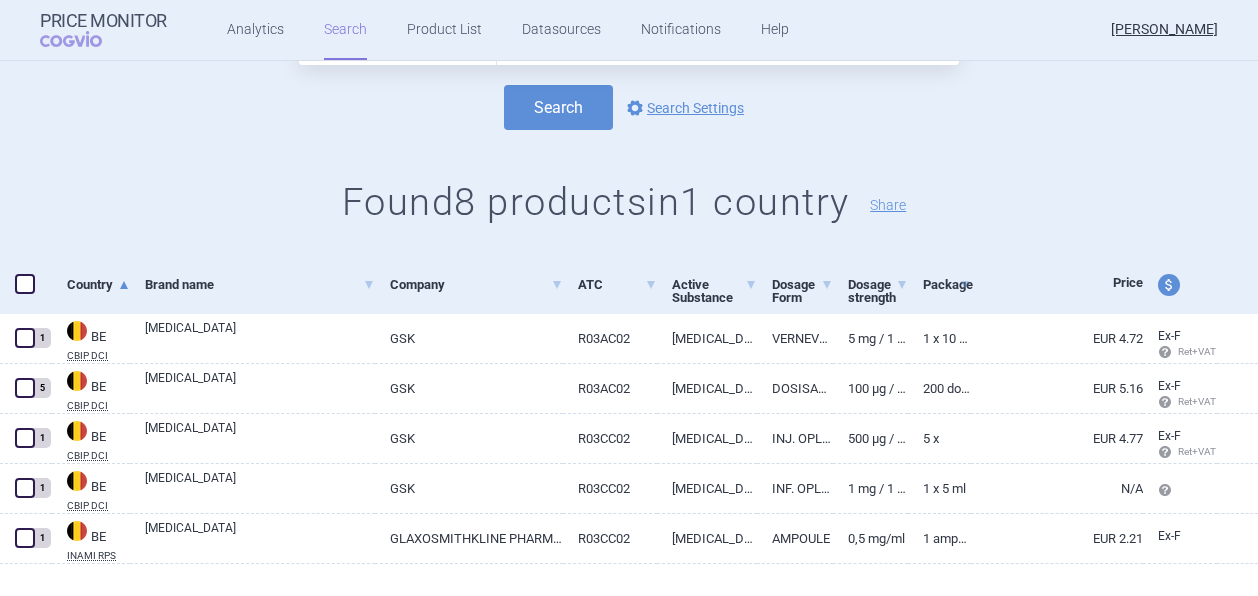 scroll, scrollTop: 334, scrollLeft: 0, axis: vertical 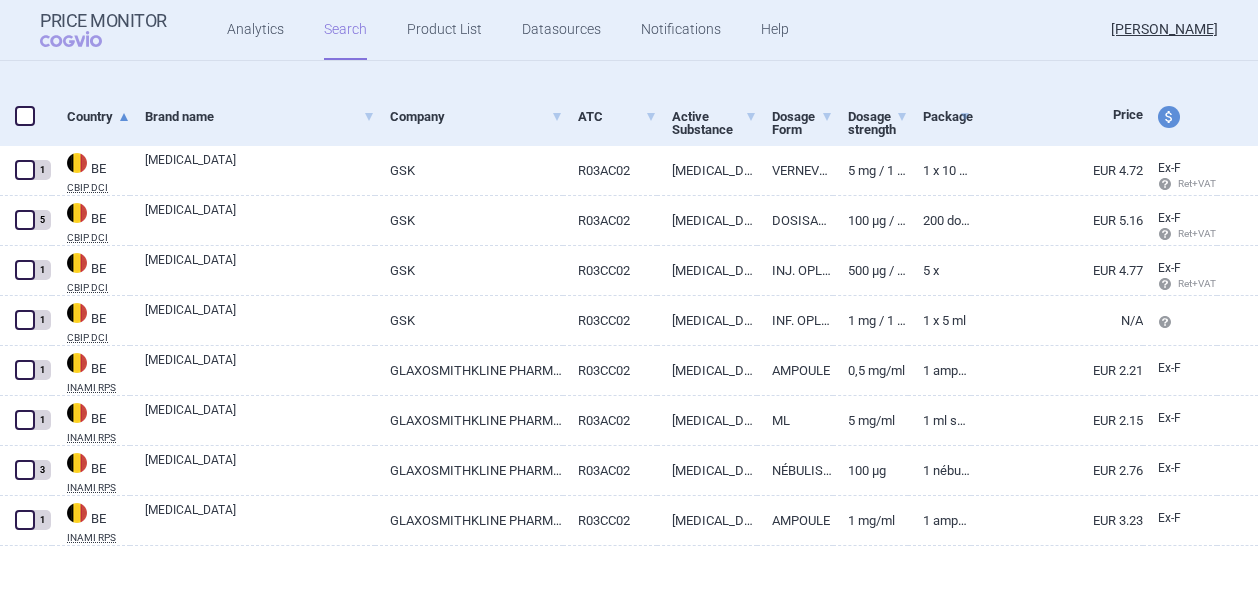 click on "price and currency" at bounding box center (1169, 117) 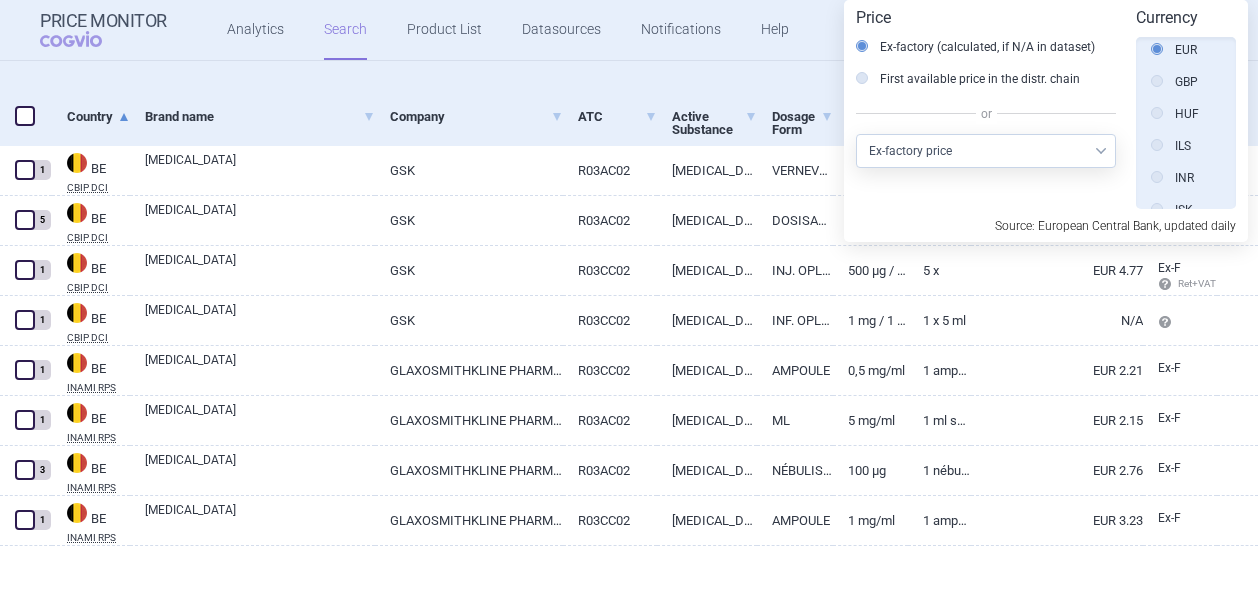 scroll, scrollTop: 358, scrollLeft: 0, axis: vertical 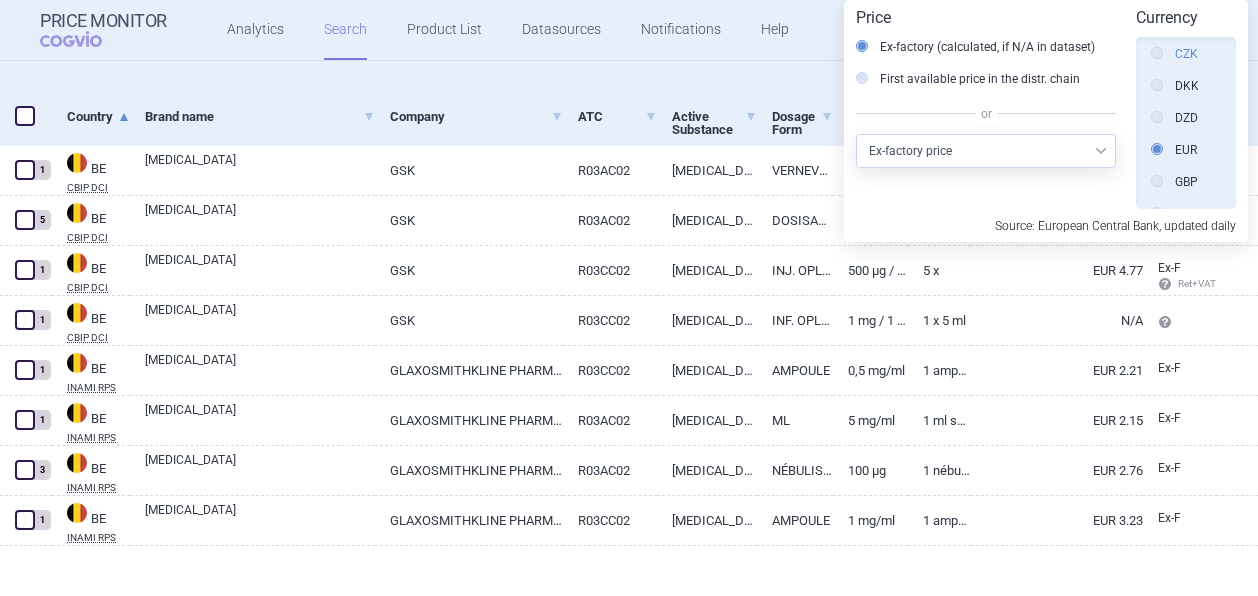 click on "CZK" at bounding box center [1174, 54] 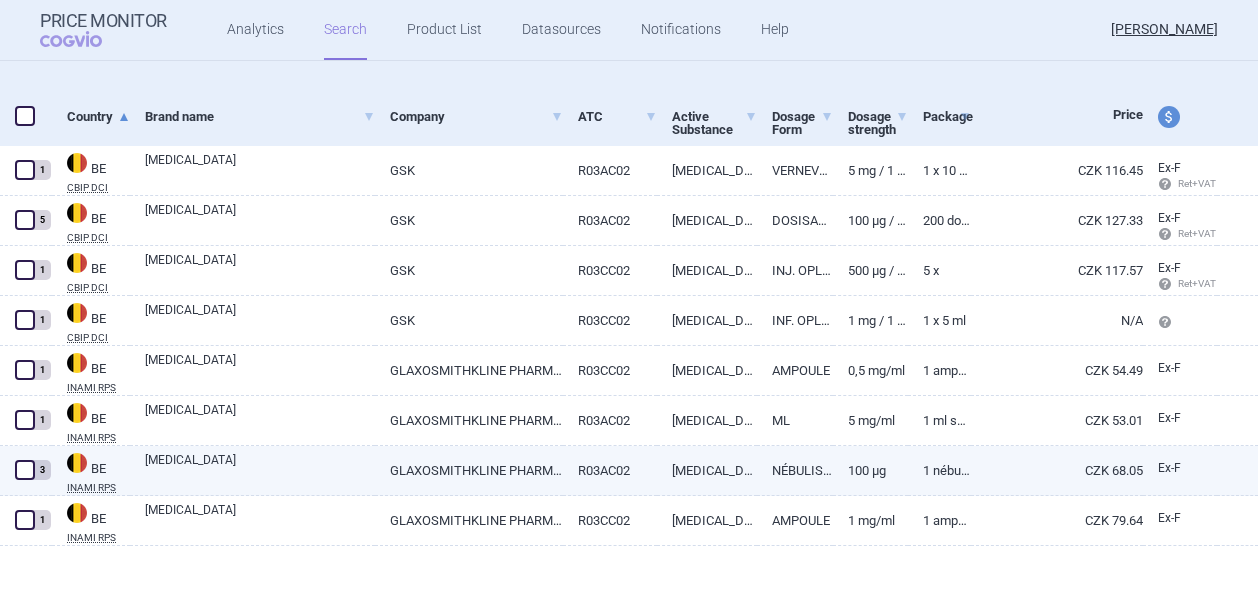 click on "[MEDICAL_DATA]" at bounding box center [260, 469] 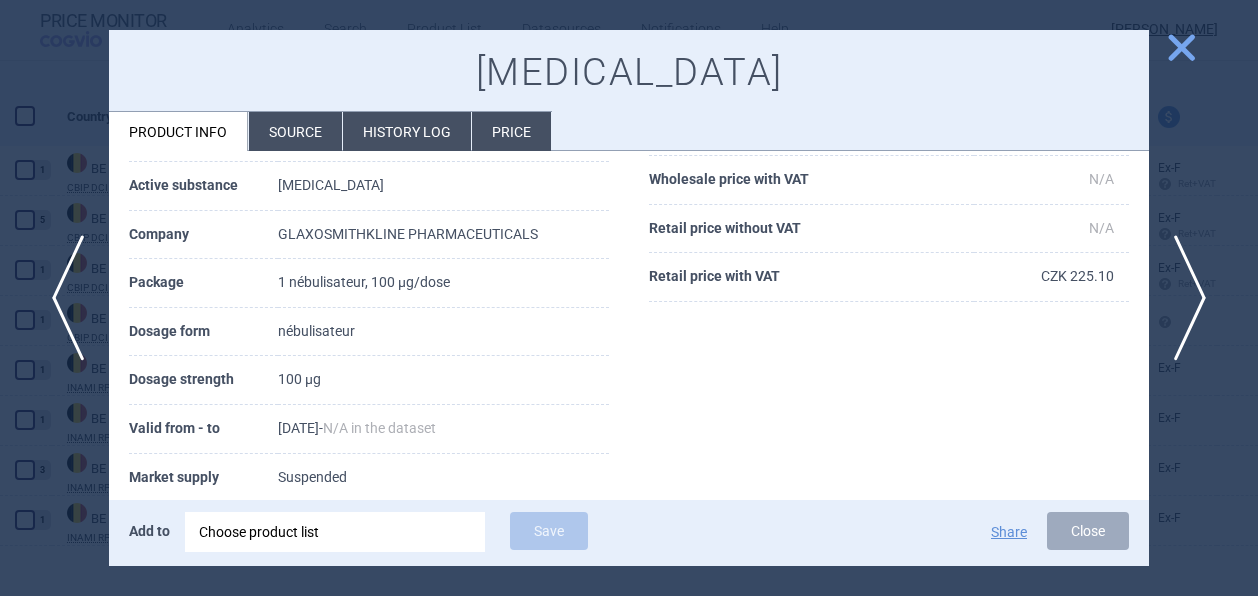 scroll, scrollTop: 54, scrollLeft: 0, axis: vertical 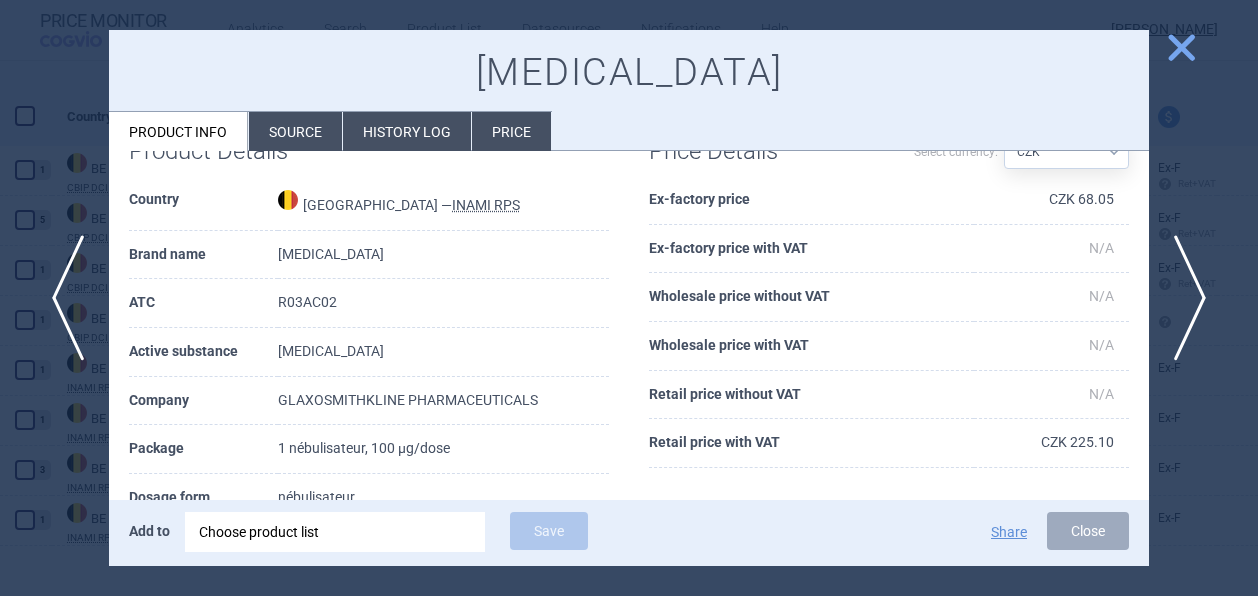 drag, startPoint x: 279, startPoint y: 140, endPoint x: 384, endPoint y: 308, distance: 198.1136 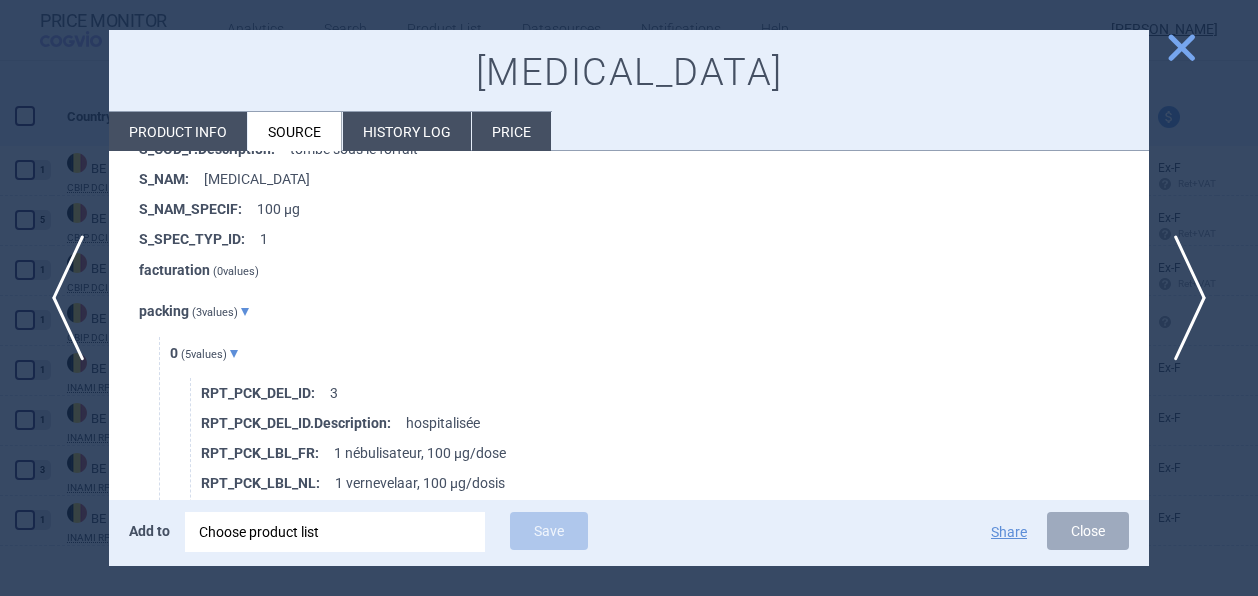 scroll, scrollTop: 700, scrollLeft: 0, axis: vertical 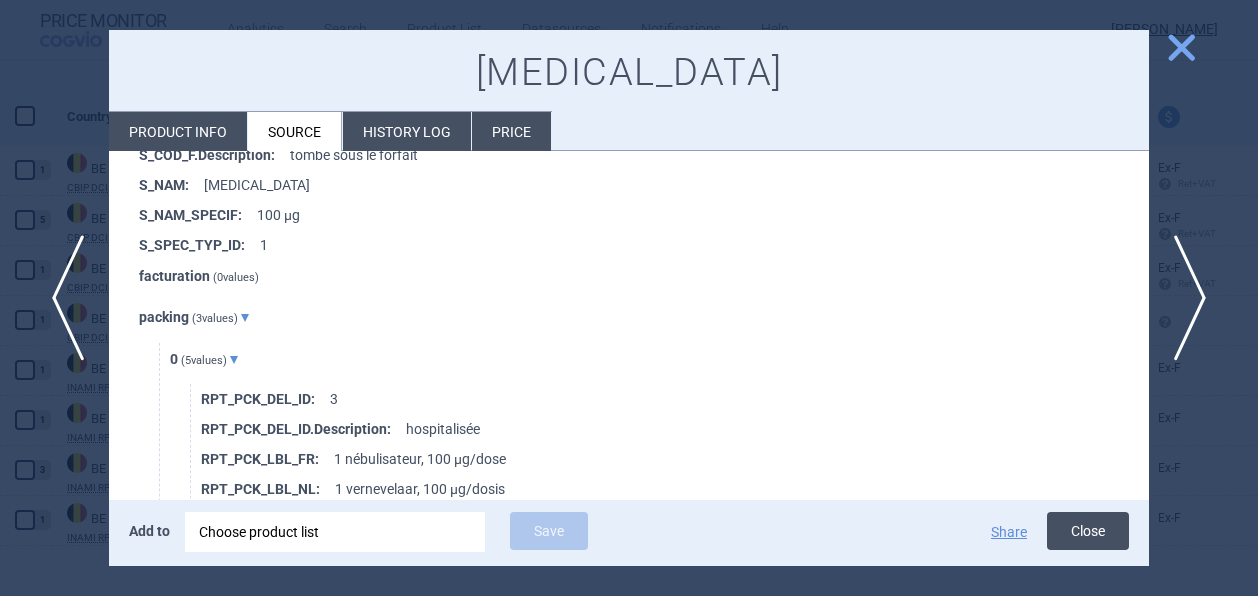 drag, startPoint x: 1092, startPoint y: 528, endPoint x: 844, endPoint y: 595, distance: 256.89102 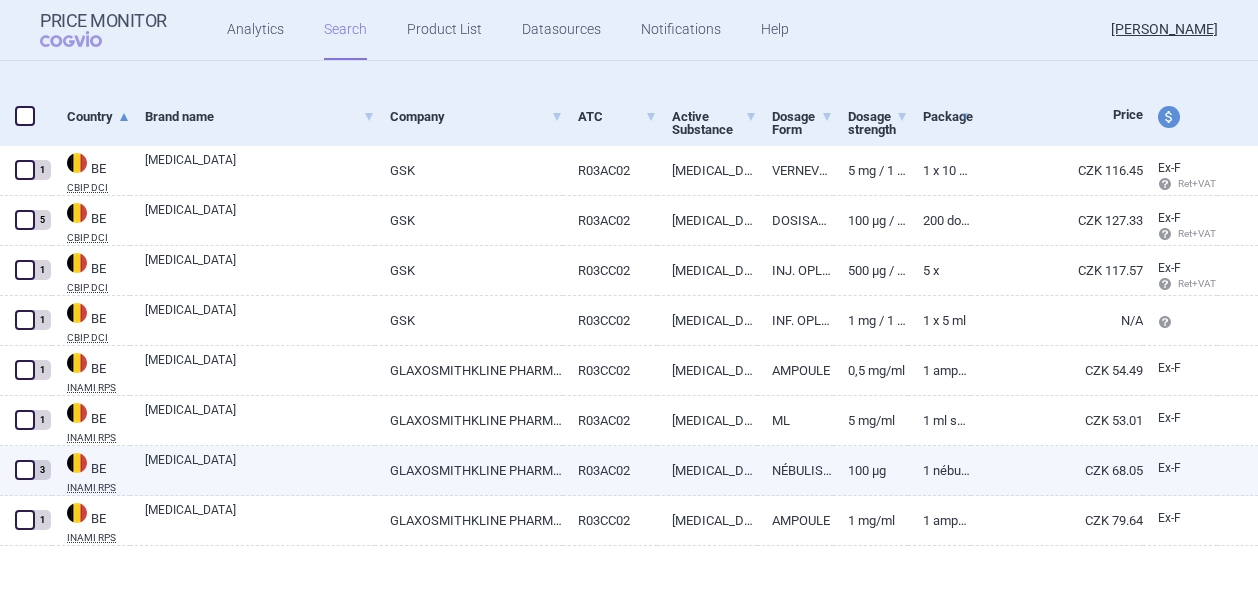 click at bounding box center (25, 470) 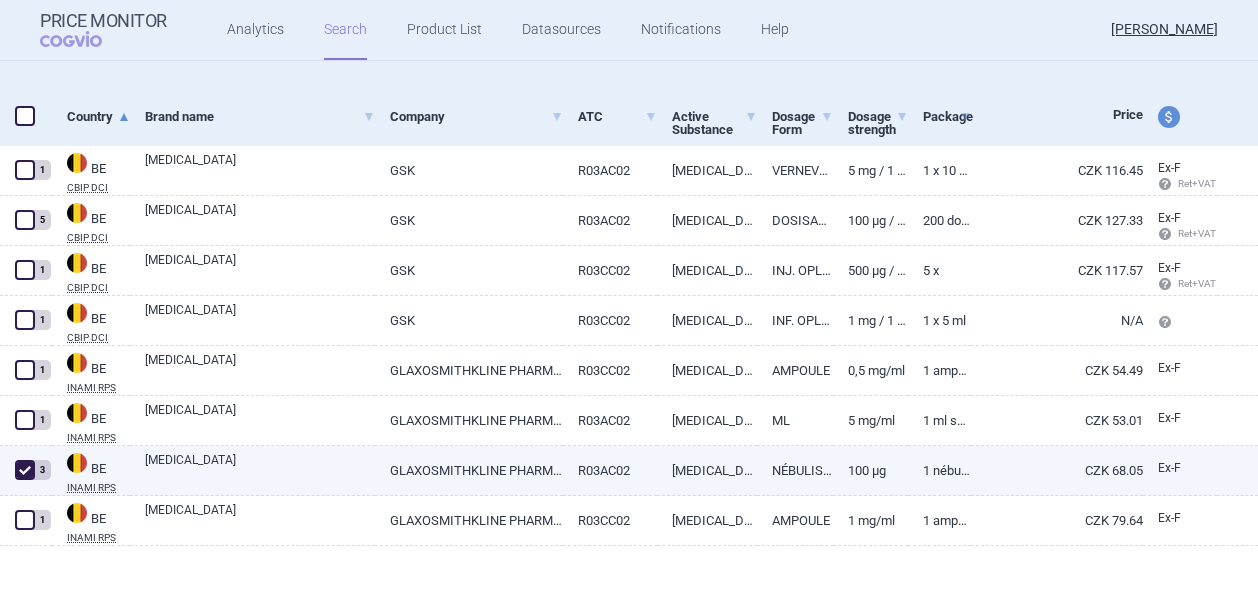 checkbox on "true" 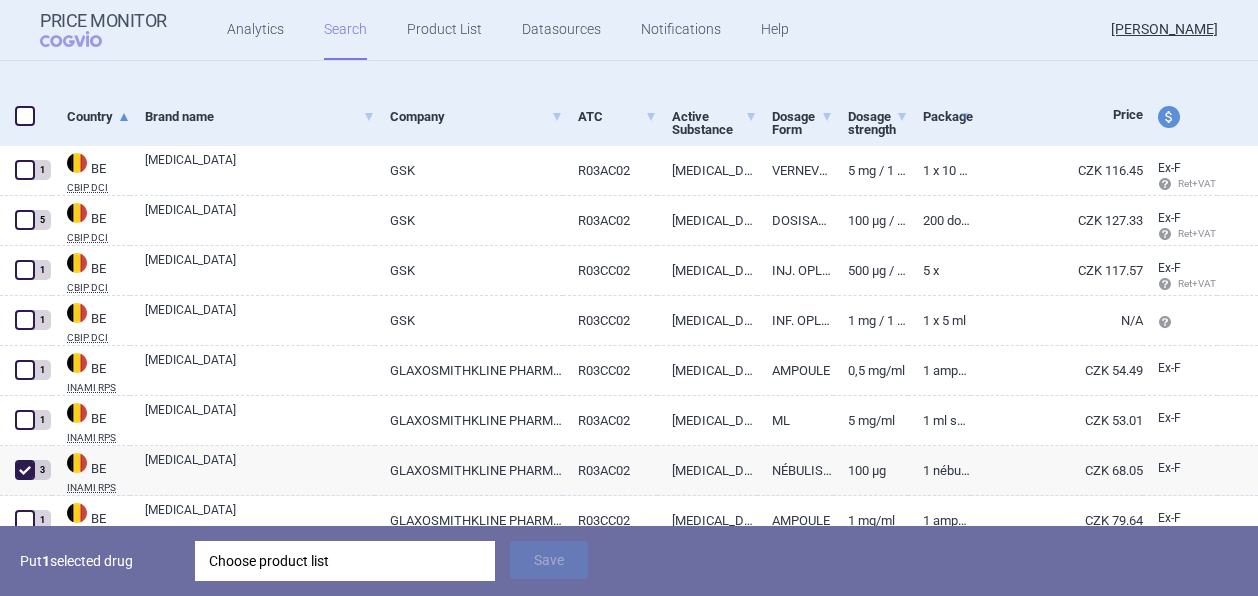 click on "Choose product list" at bounding box center [345, 561] 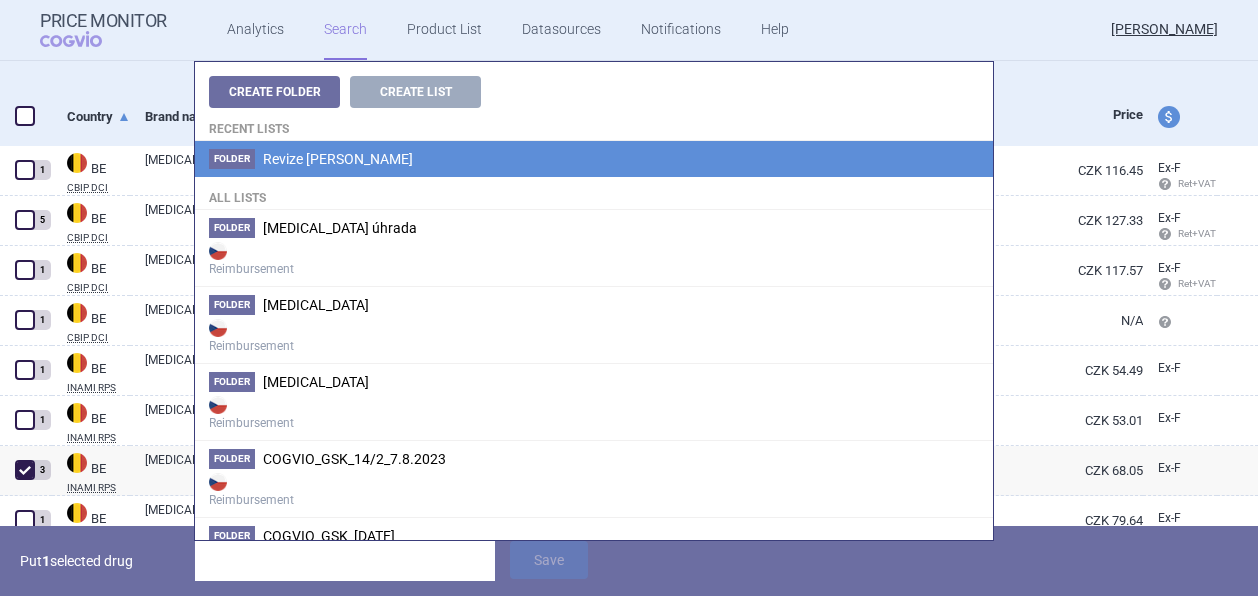click on "Revize [PERSON_NAME]" at bounding box center (338, 159) 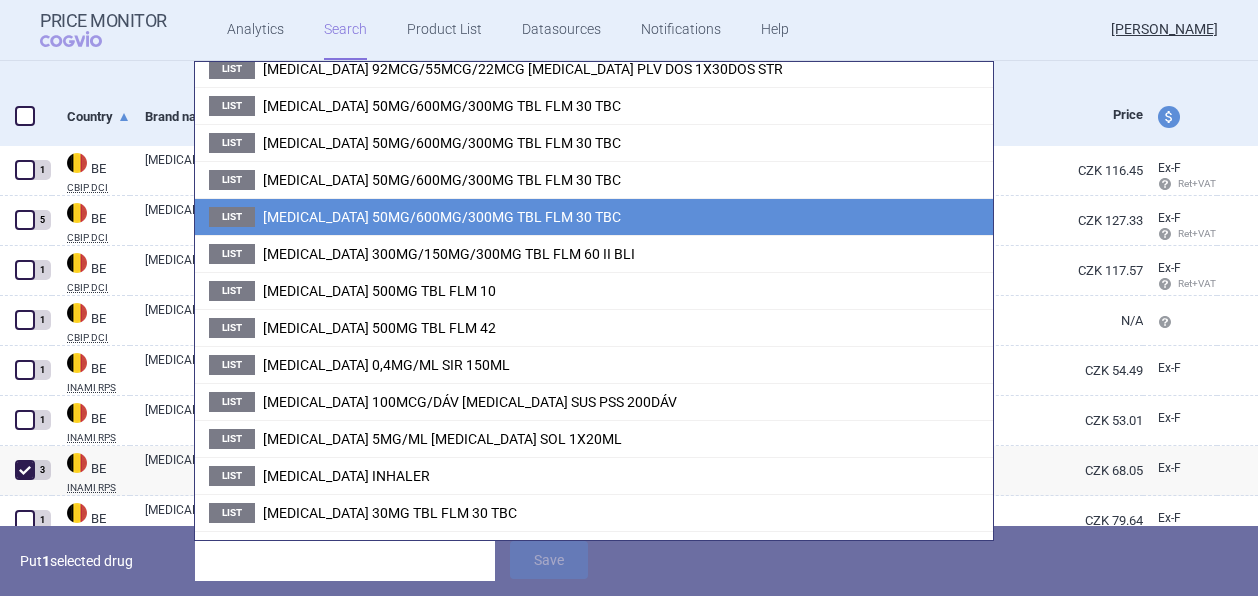 scroll, scrollTop: 3518, scrollLeft: 0, axis: vertical 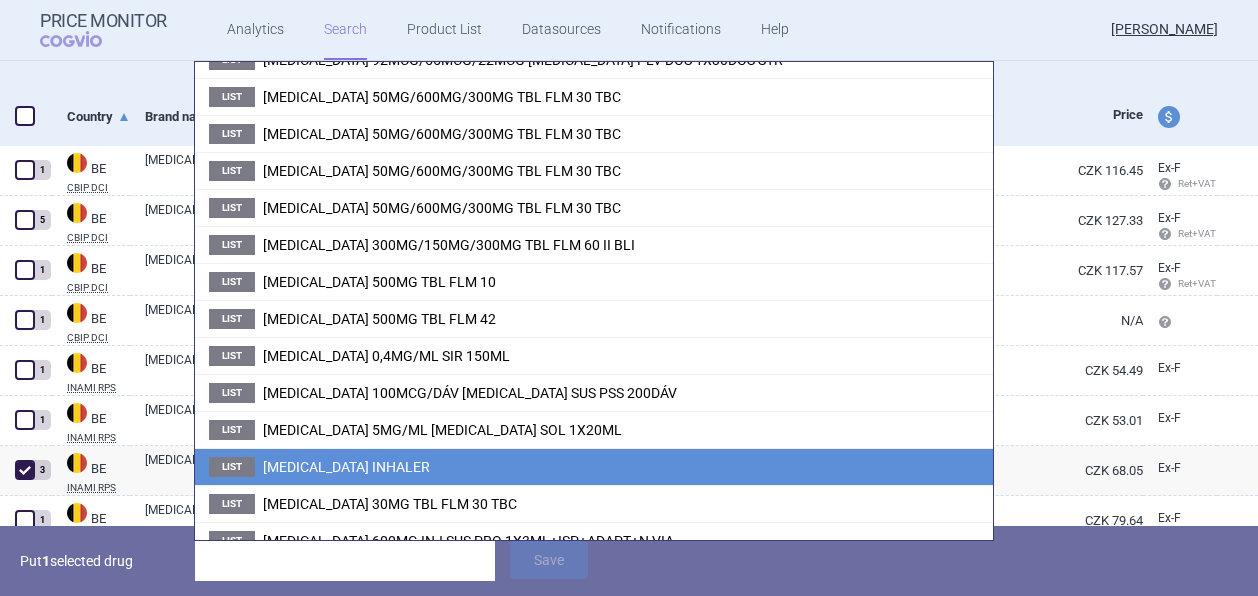 click on "[MEDICAL_DATA] INHALER" at bounding box center (346, 467) 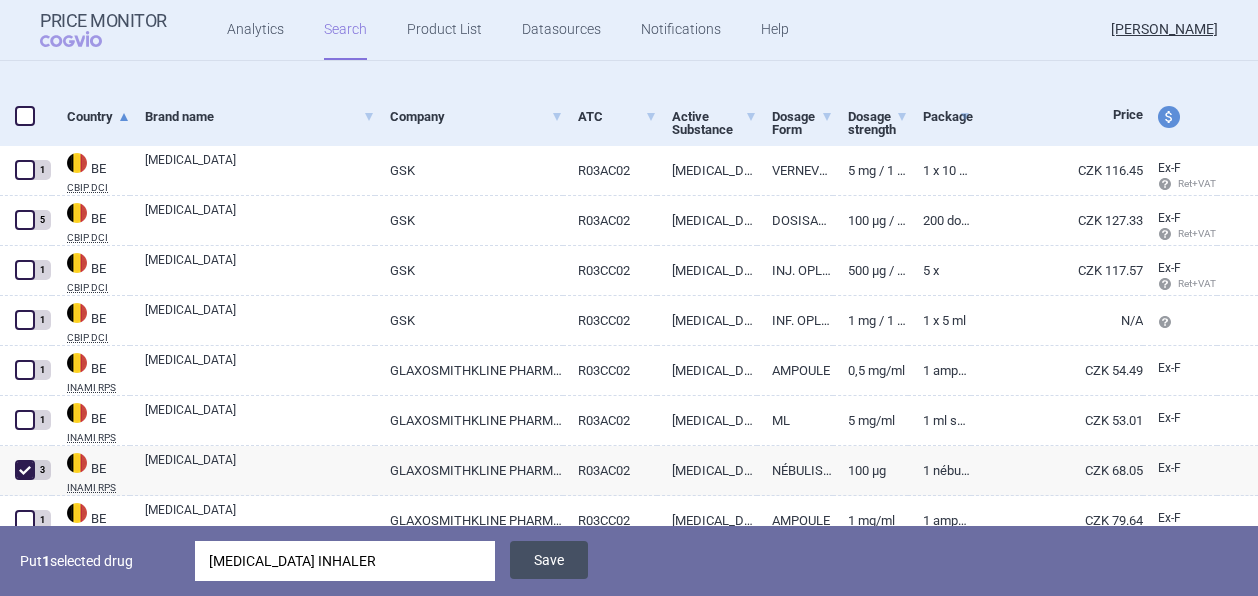 click on "Save" at bounding box center [549, 560] 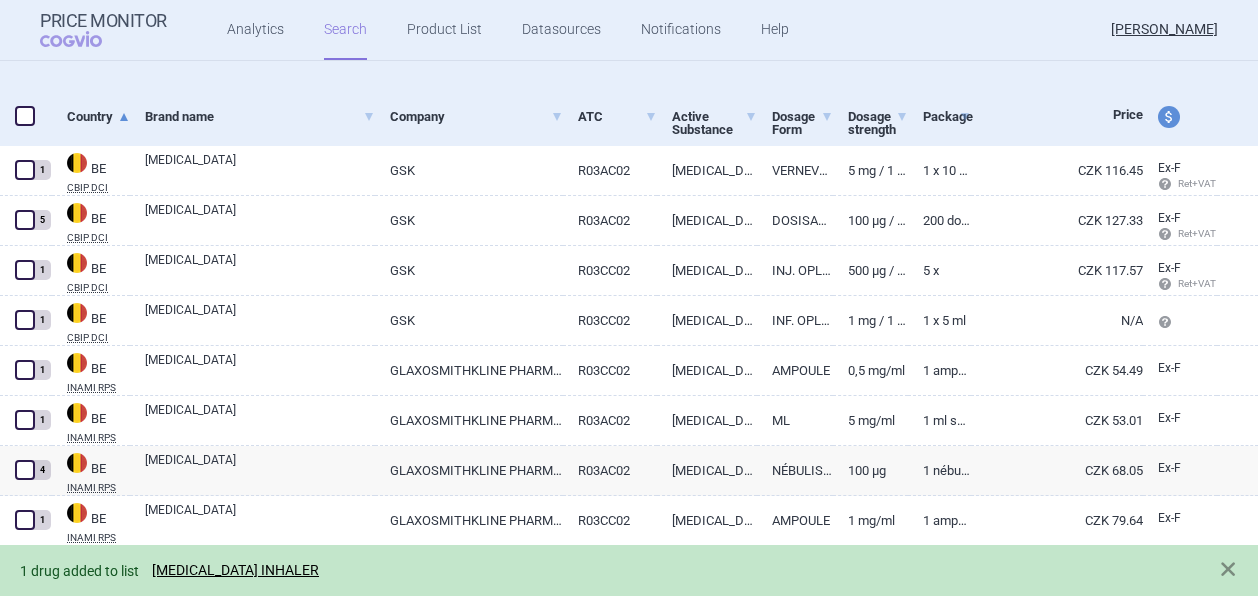 click on "1   drug   added to list   [MEDICAL_DATA] INHALER" at bounding box center (609, 570) 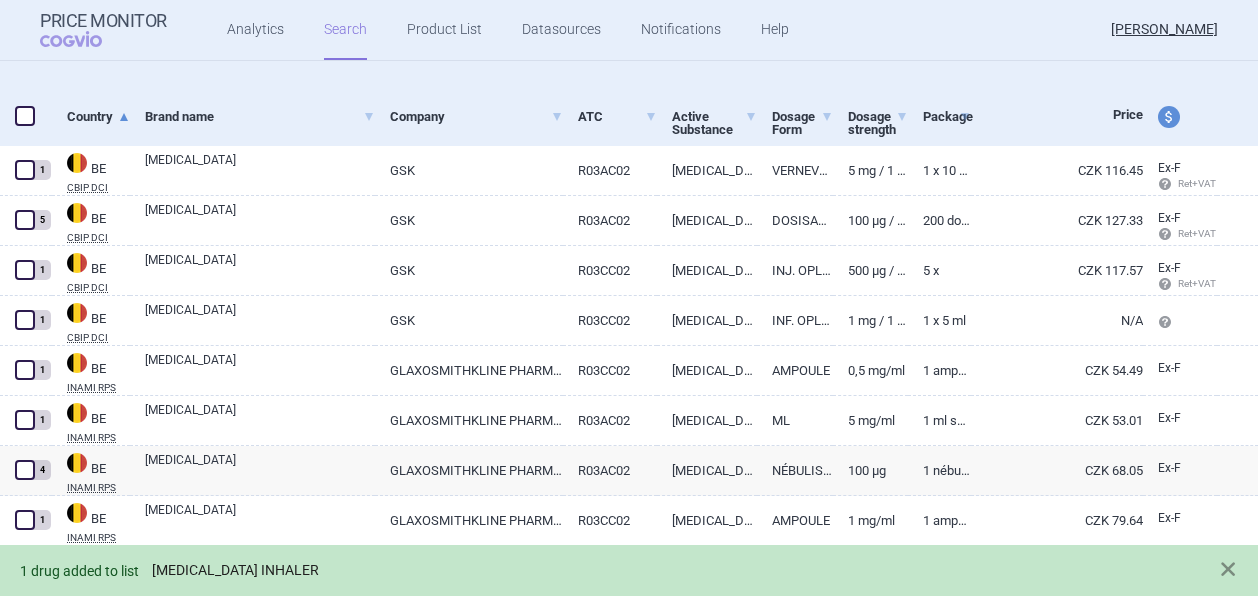 click on "[MEDICAL_DATA] INHALER" at bounding box center (235, 570) 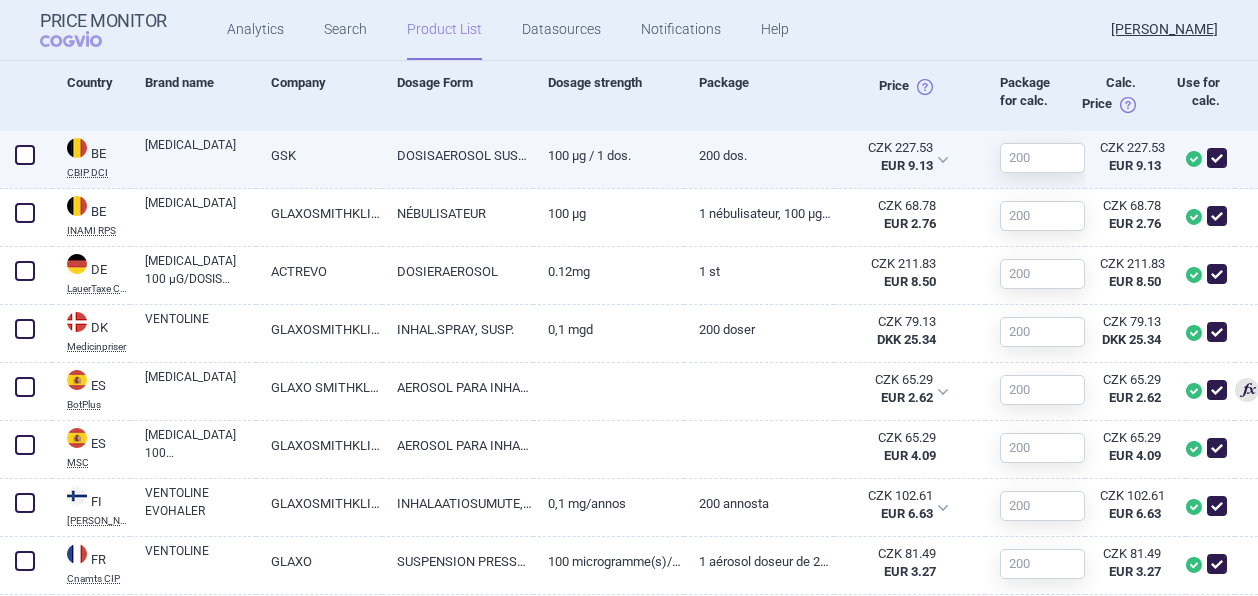 scroll, scrollTop: 700, scrollLeft: 0, axis: vertical 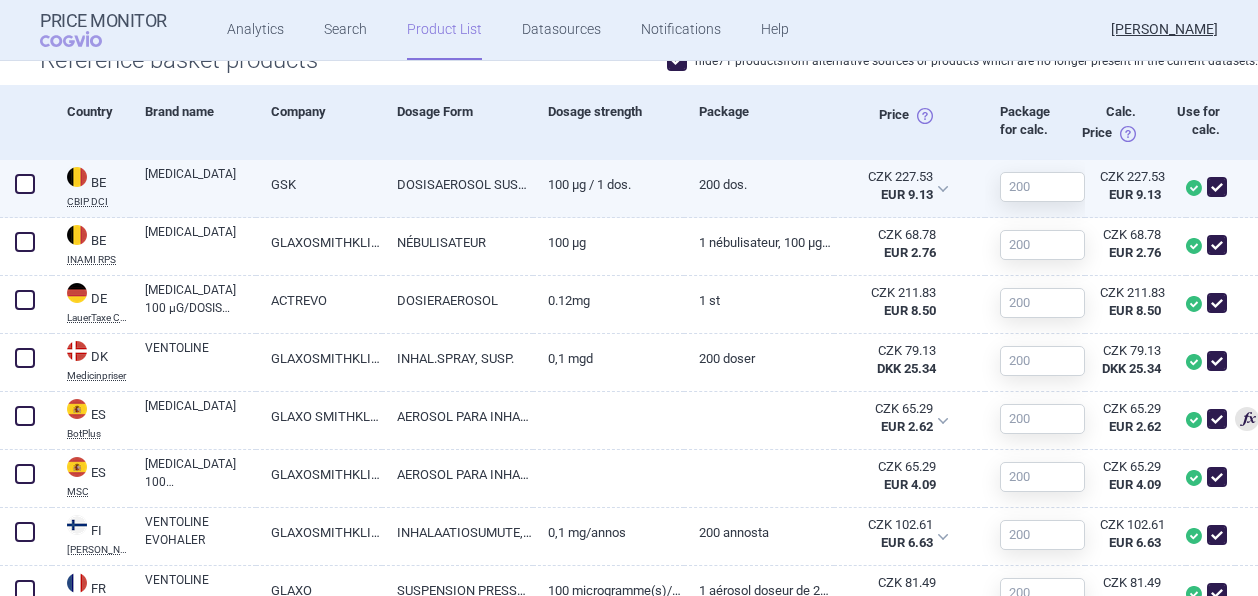 click on "200 dos." at bounding box center (759, 184) 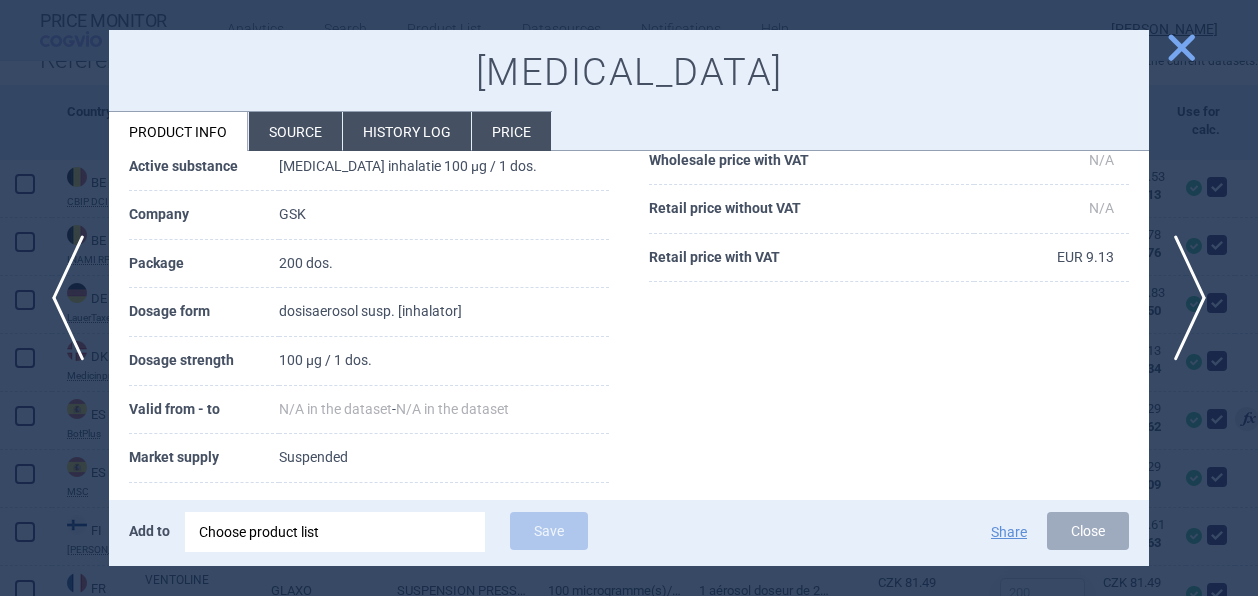 scroll, scrollTop: 300, scrollLeft: 0, axis: vertical 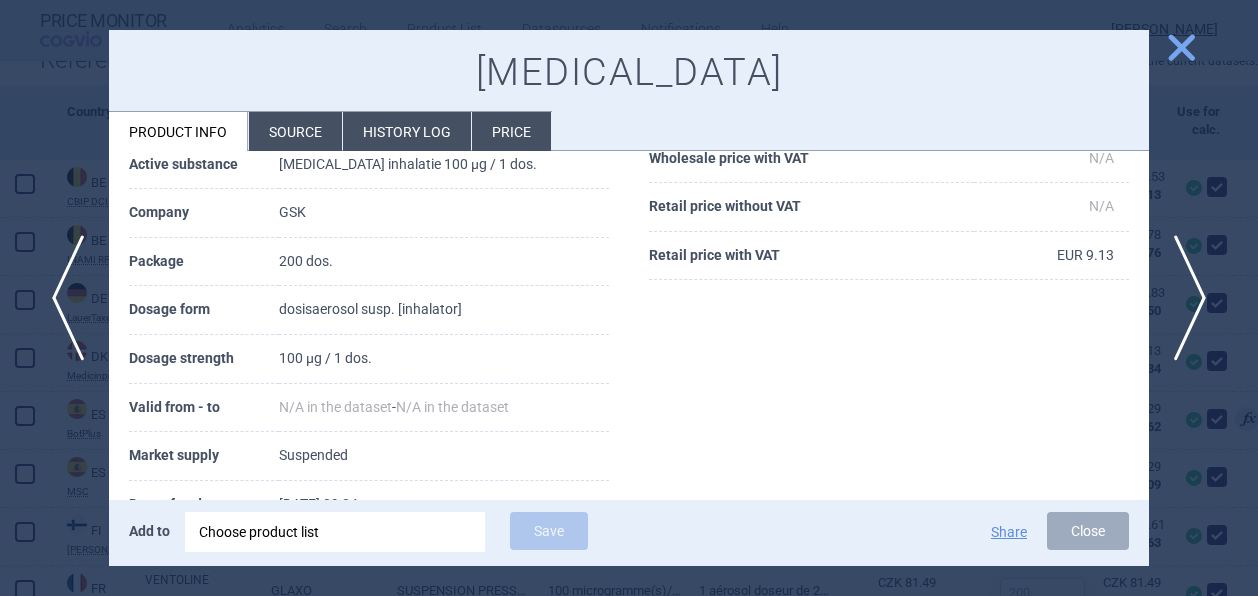 click on "Source" at bounding box center (295, 131) 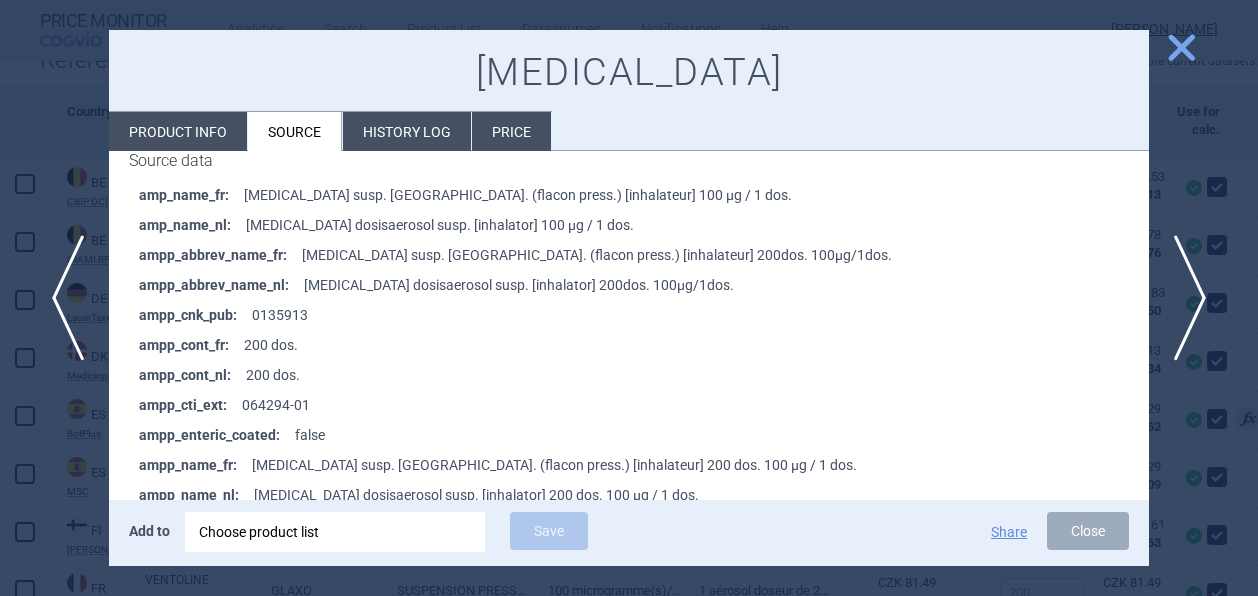 scroll, scrollTop: 400, scrollLeft: 0, axis: vertical 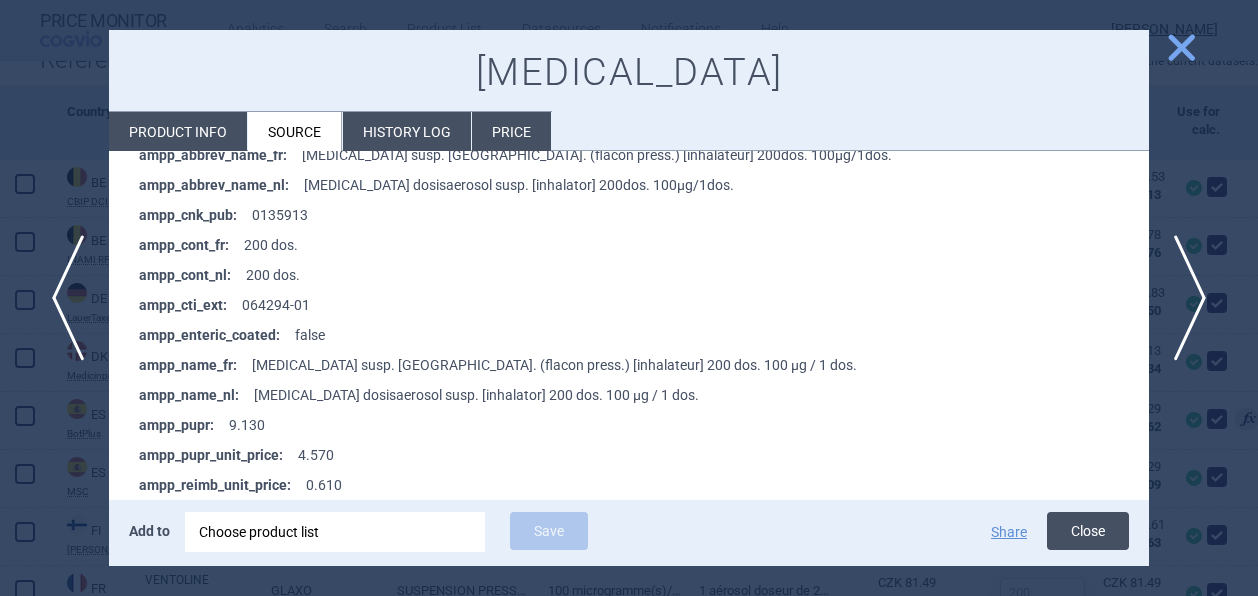 click on "Close" at bounding box center (1088, 531) 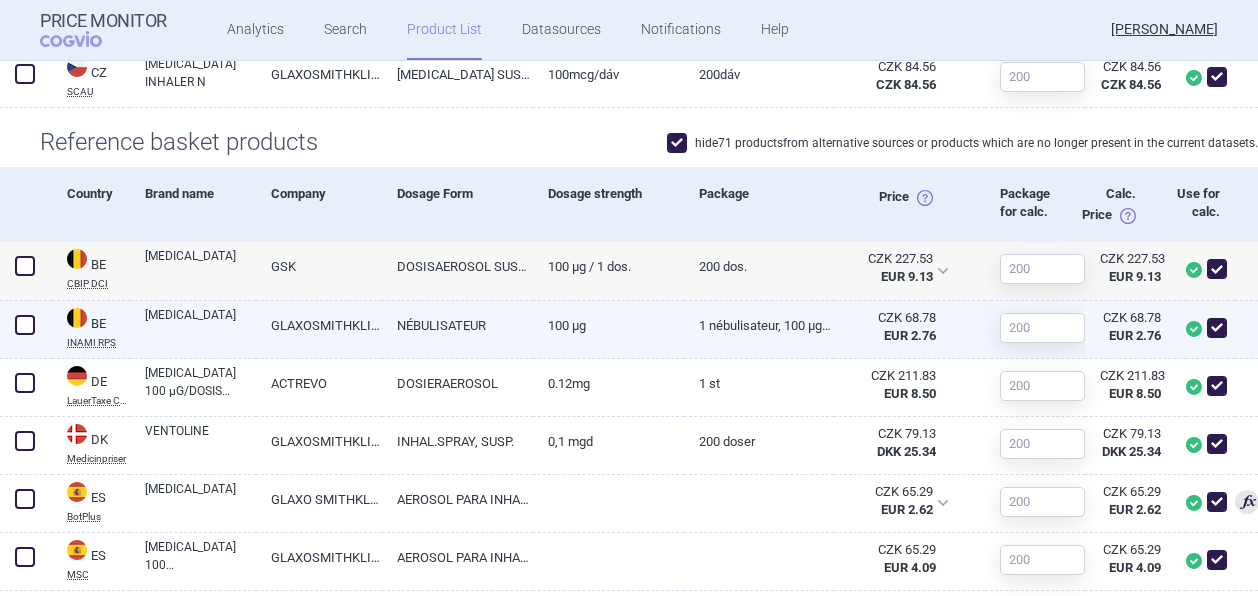 scroll, scrollTop: 600, scrollLeft: 0, axis: vertical 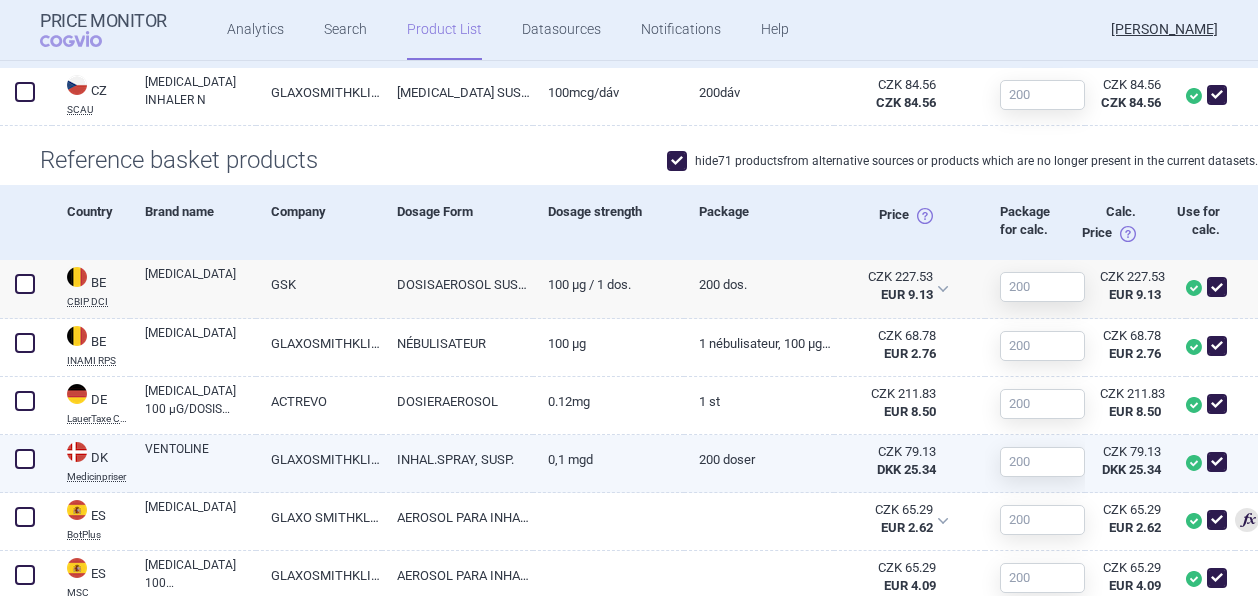 click on "200 doser" at bounding box center [759, 459] 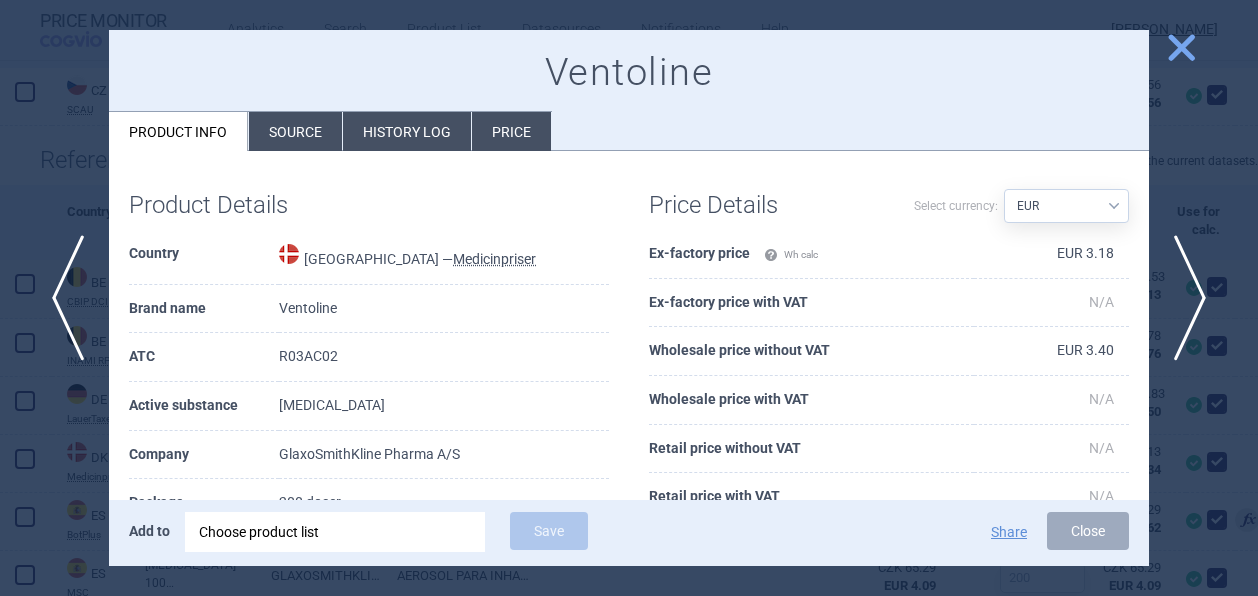 scroll, scrollTop: 100, scrollLeft: 0, axis: vertical 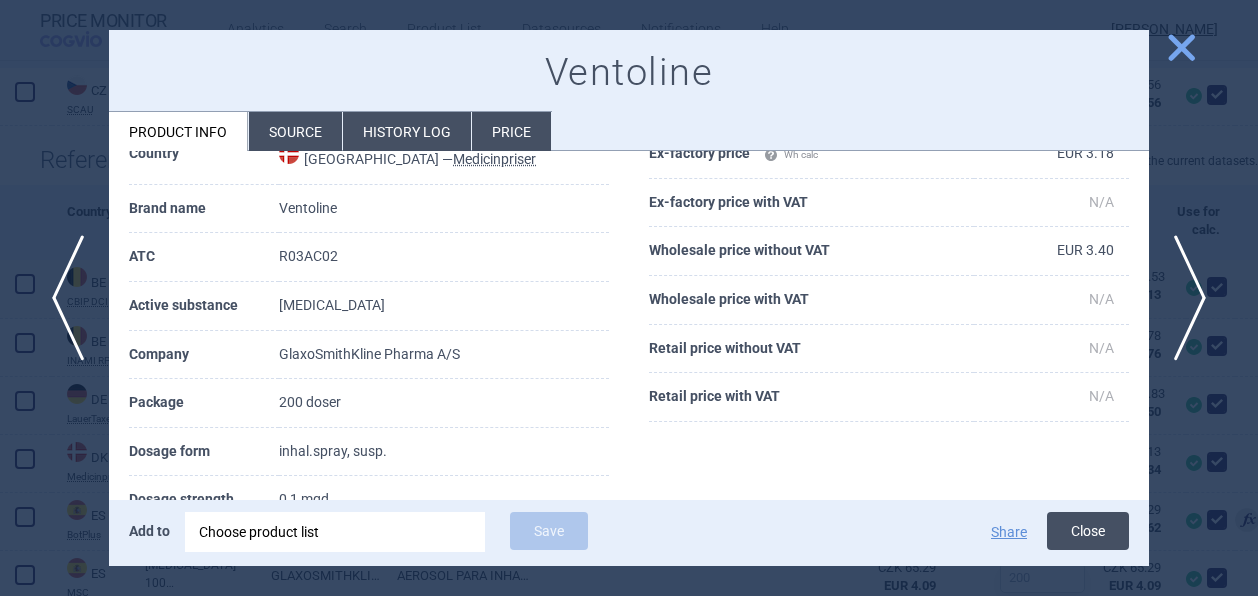 click on "Close" at bounding box center [1088, 531] 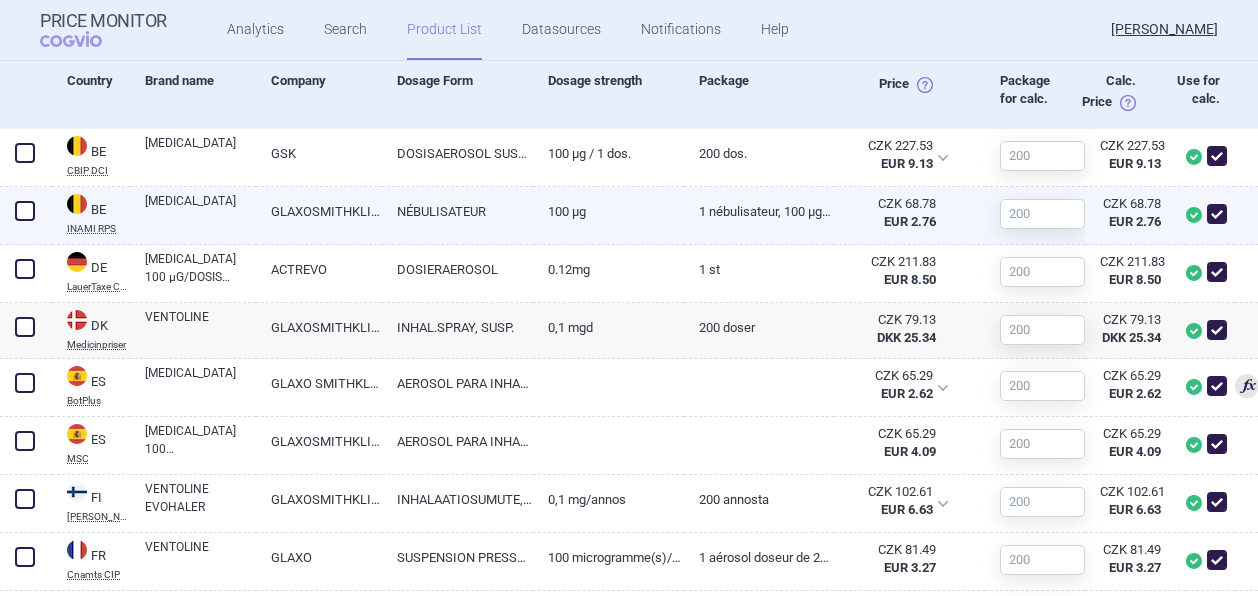 scroll, scrollTop: 700, scrollLeft: 0, axis: vertical 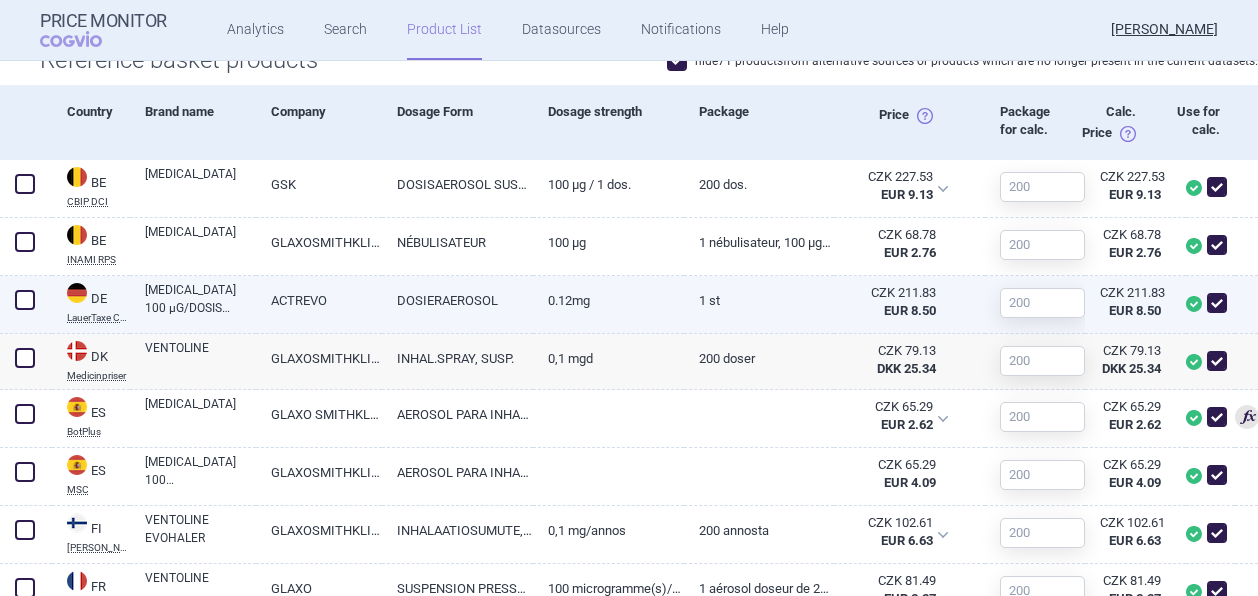 click on "ACTREVO" at bounding box center (319, 300) 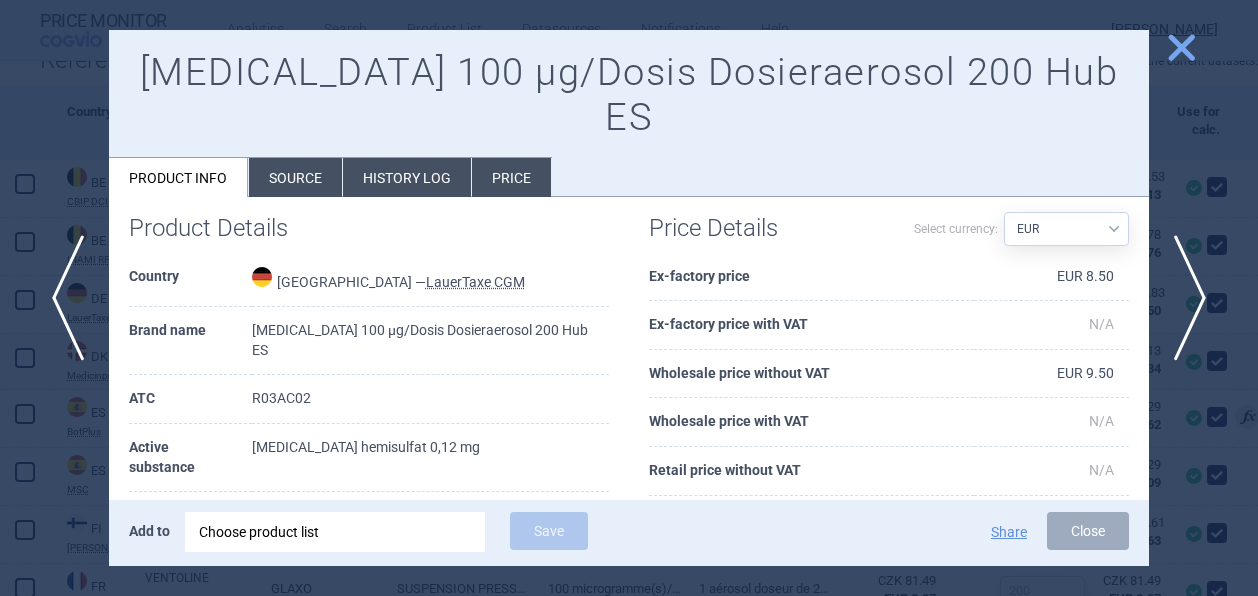 scroll, scrollTop: 0, scrollLeft: 0, axis: both 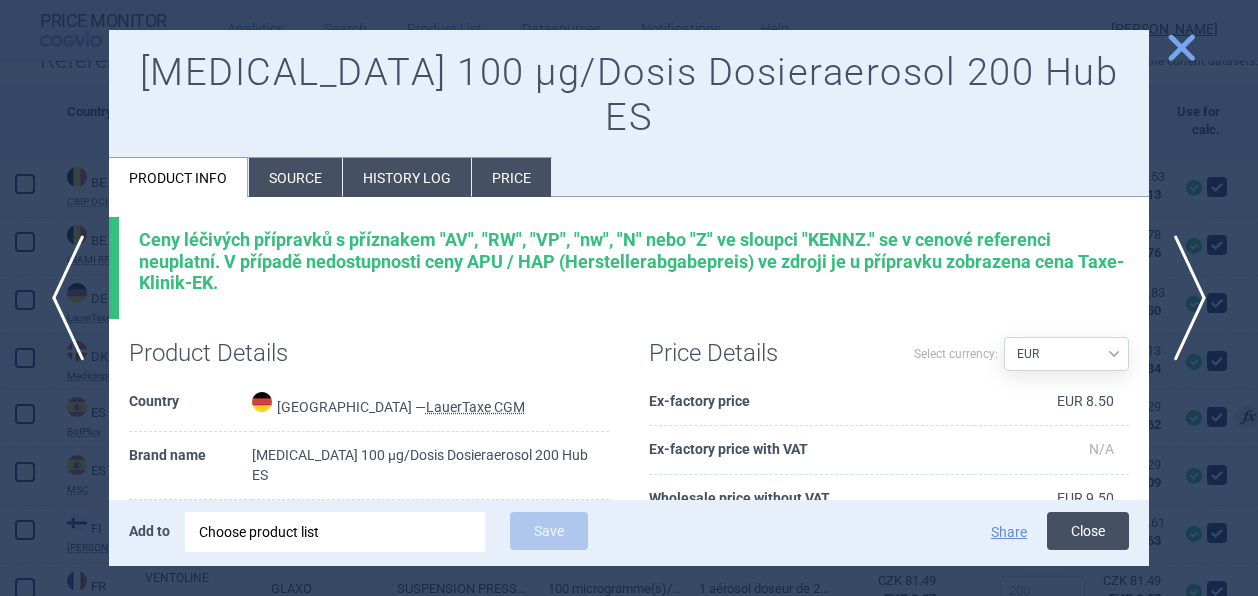 click on "Close" at bounding box center (1088, 531) 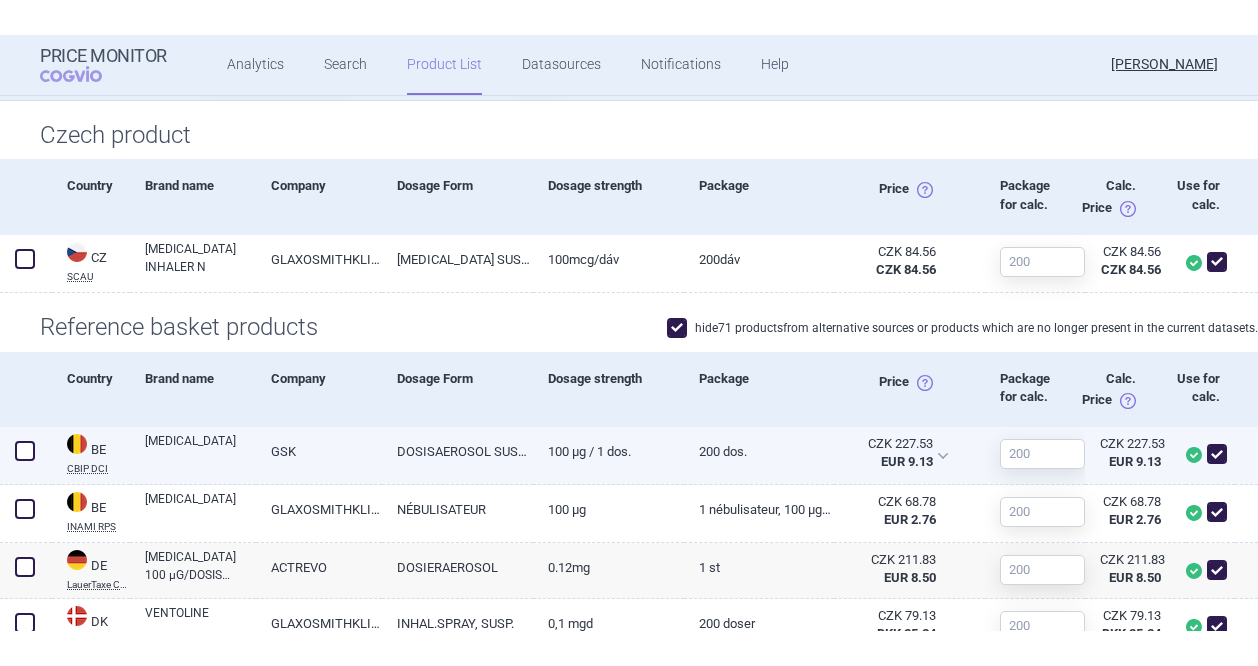 scroll, scrollTop: 0, scrollLeft: 0, axis: both 